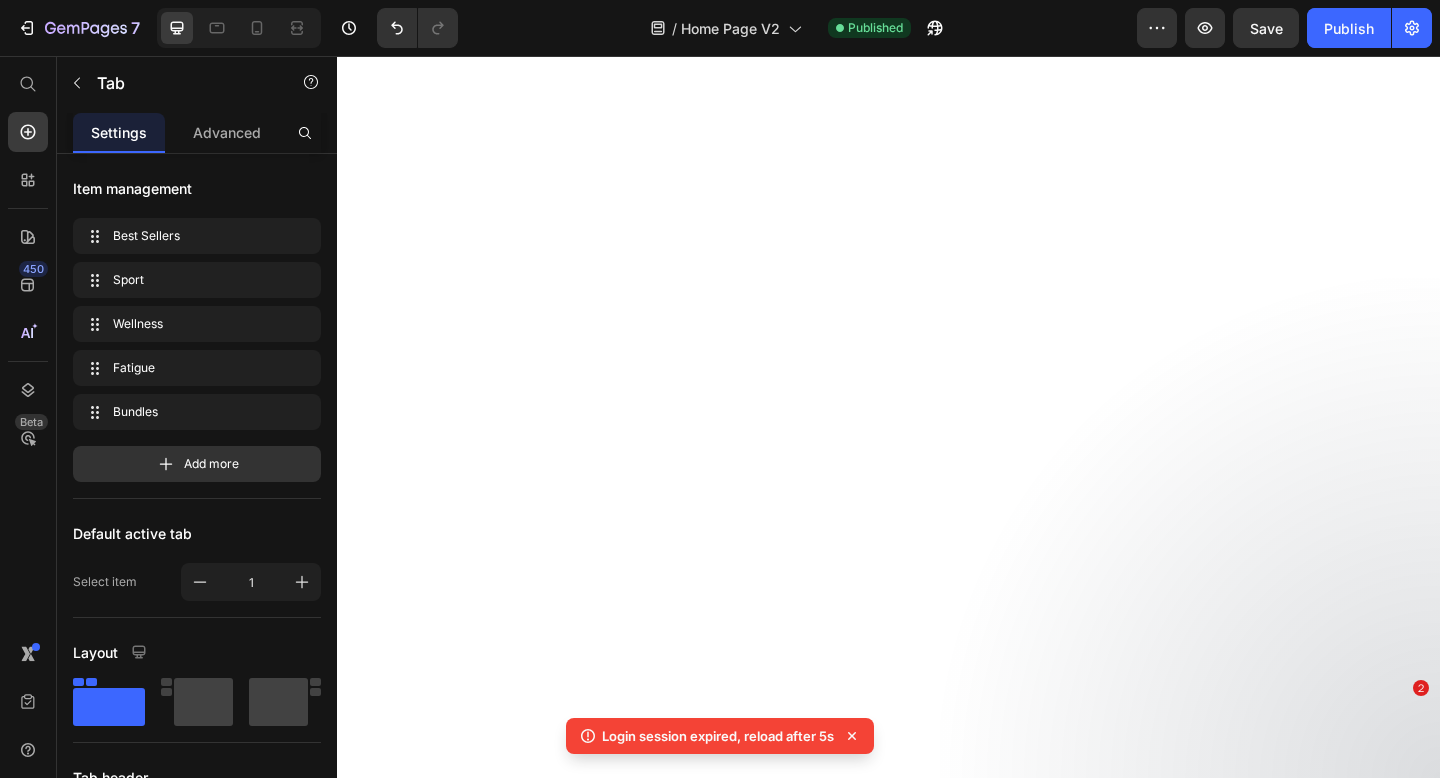 scroll, scrollTop: 0, scrollLeft: 0, axis: both 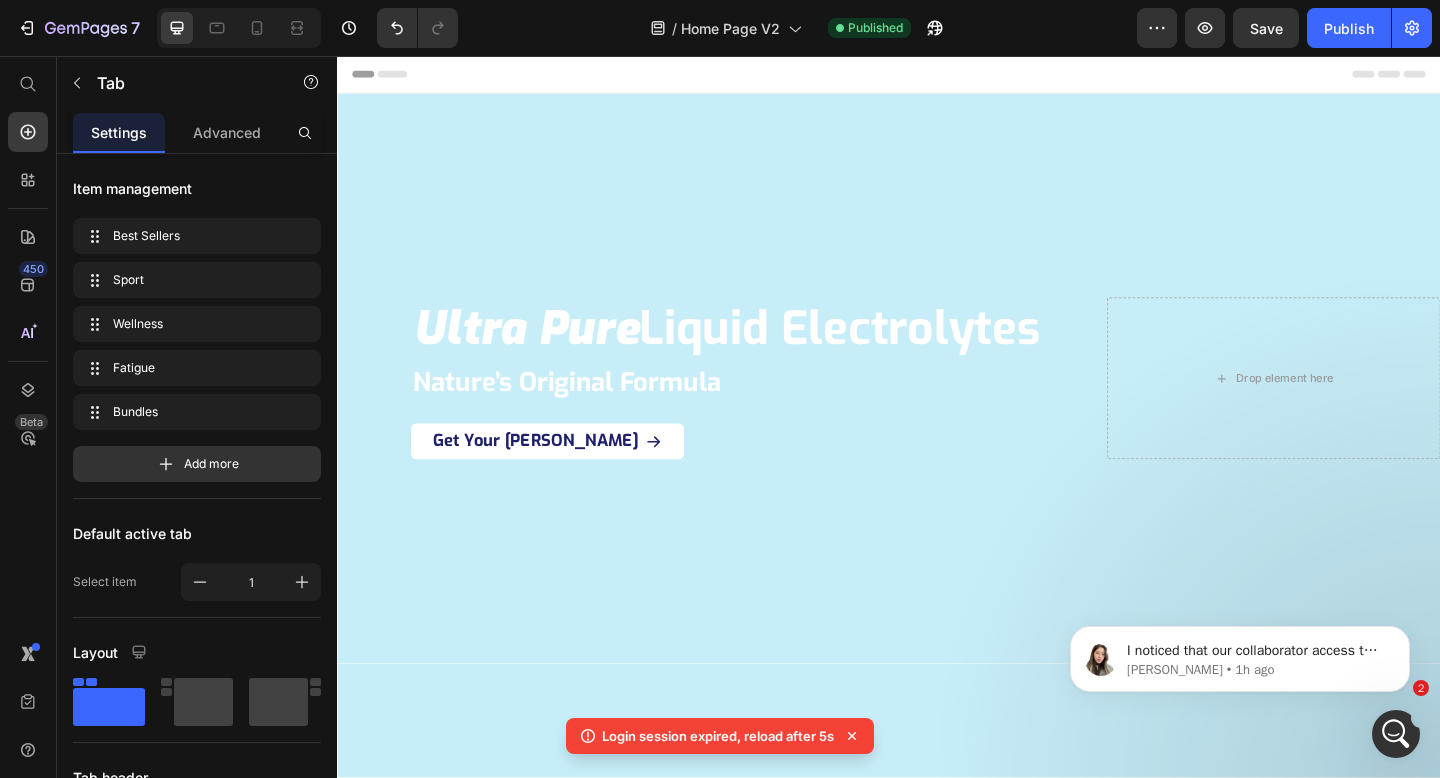 click on "Célia • 1h ago" at bounding box center [1256, 670] 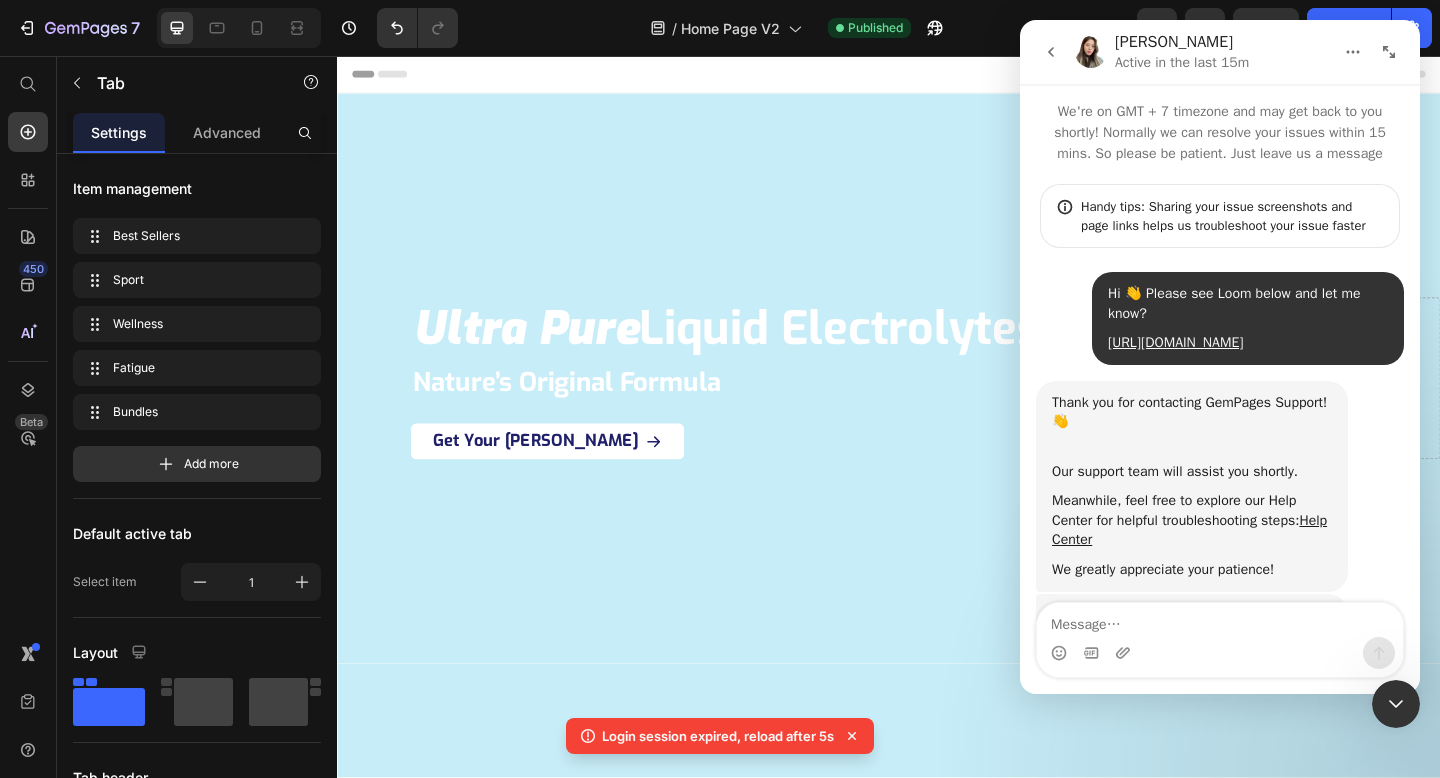 scroll, scrollTop: 3, scrollLeft: 0, axis: vertical 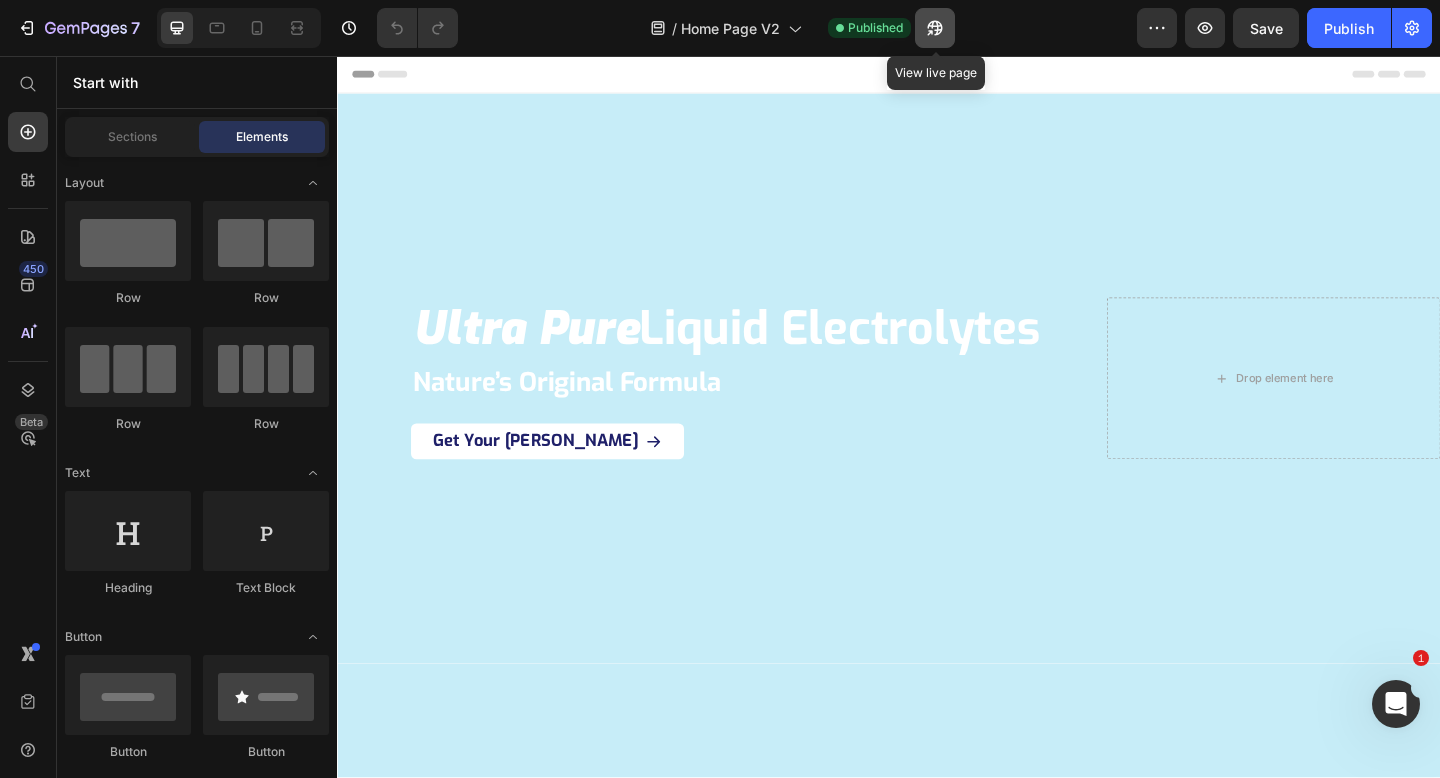click 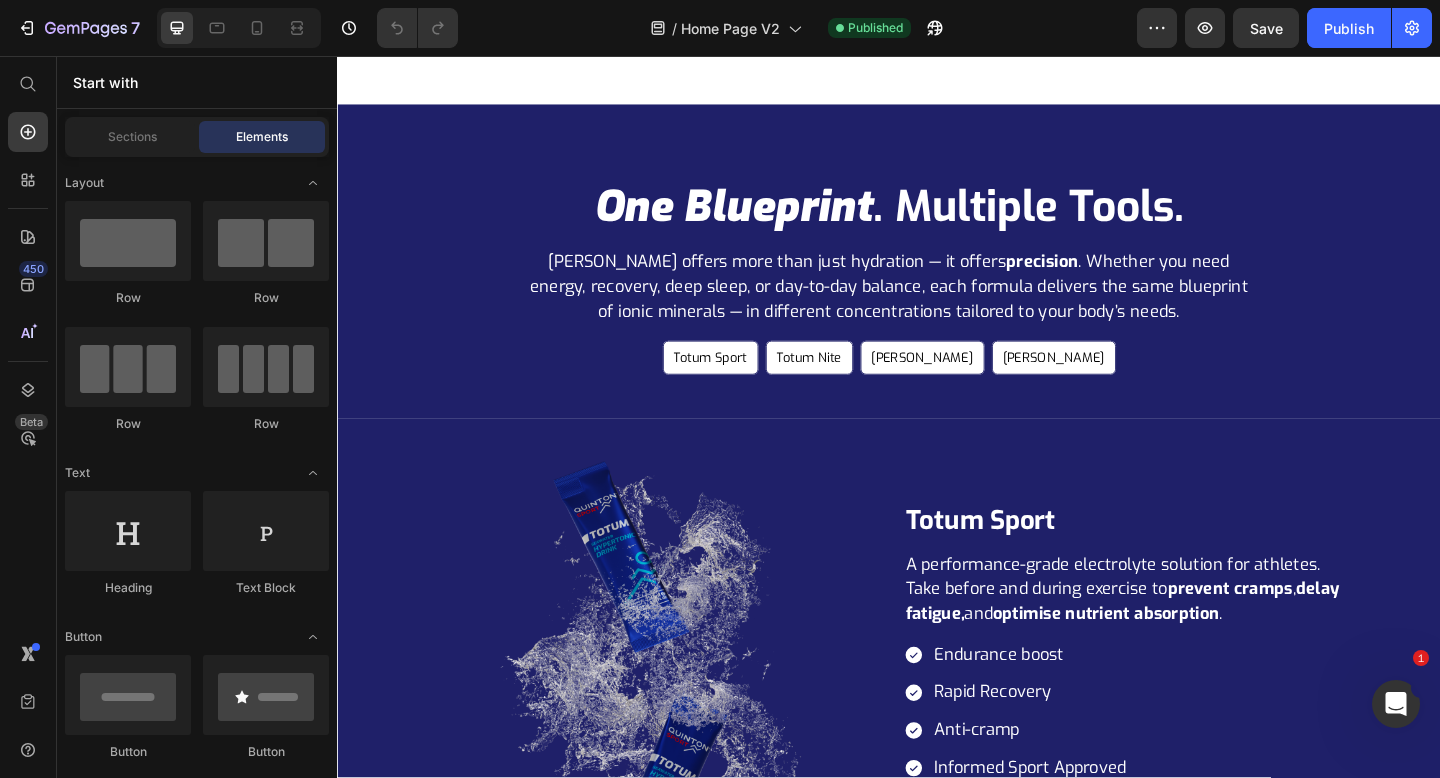 scroll, scrollTop: 3850, scrollLeft: 0, axis: vertical 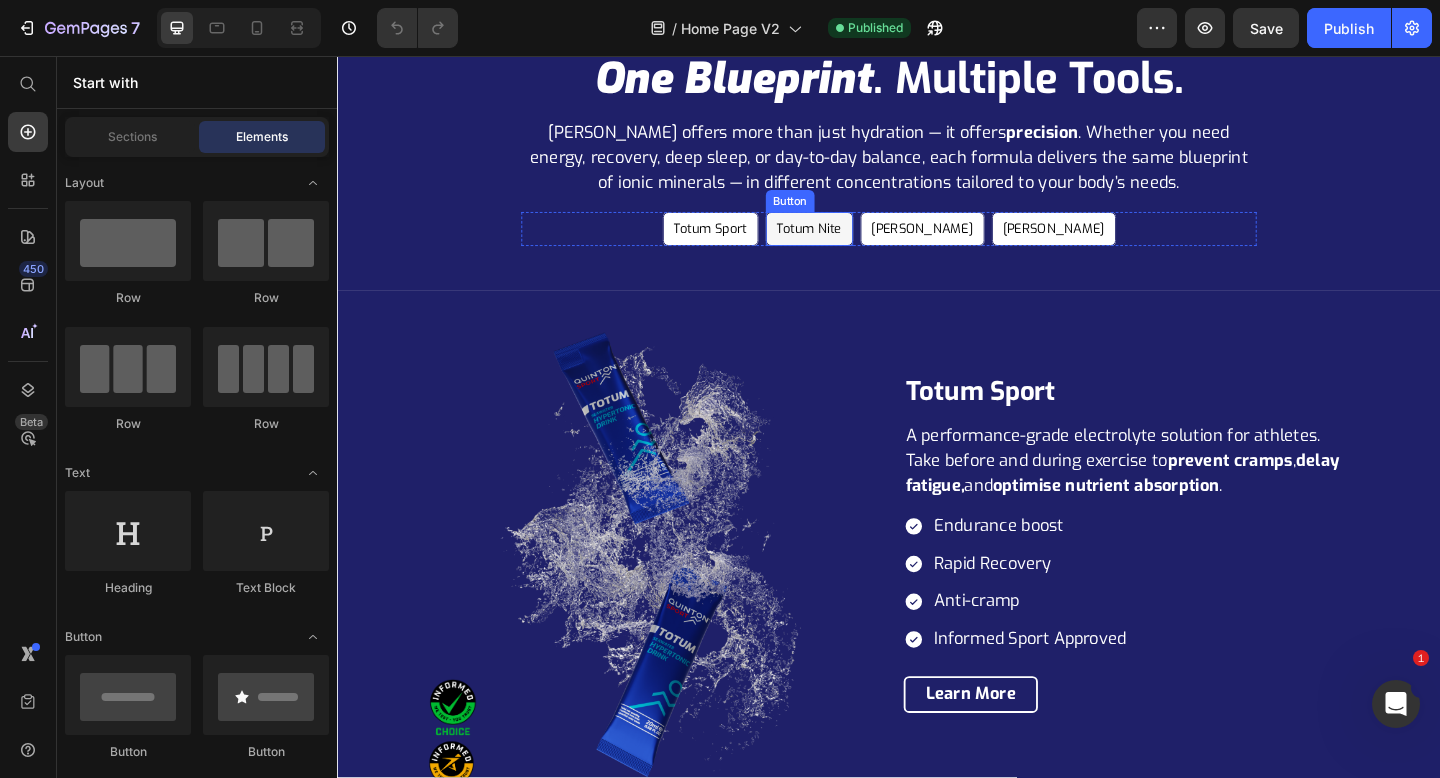 click on "Totum Nite" at bounding box center [850, 244] 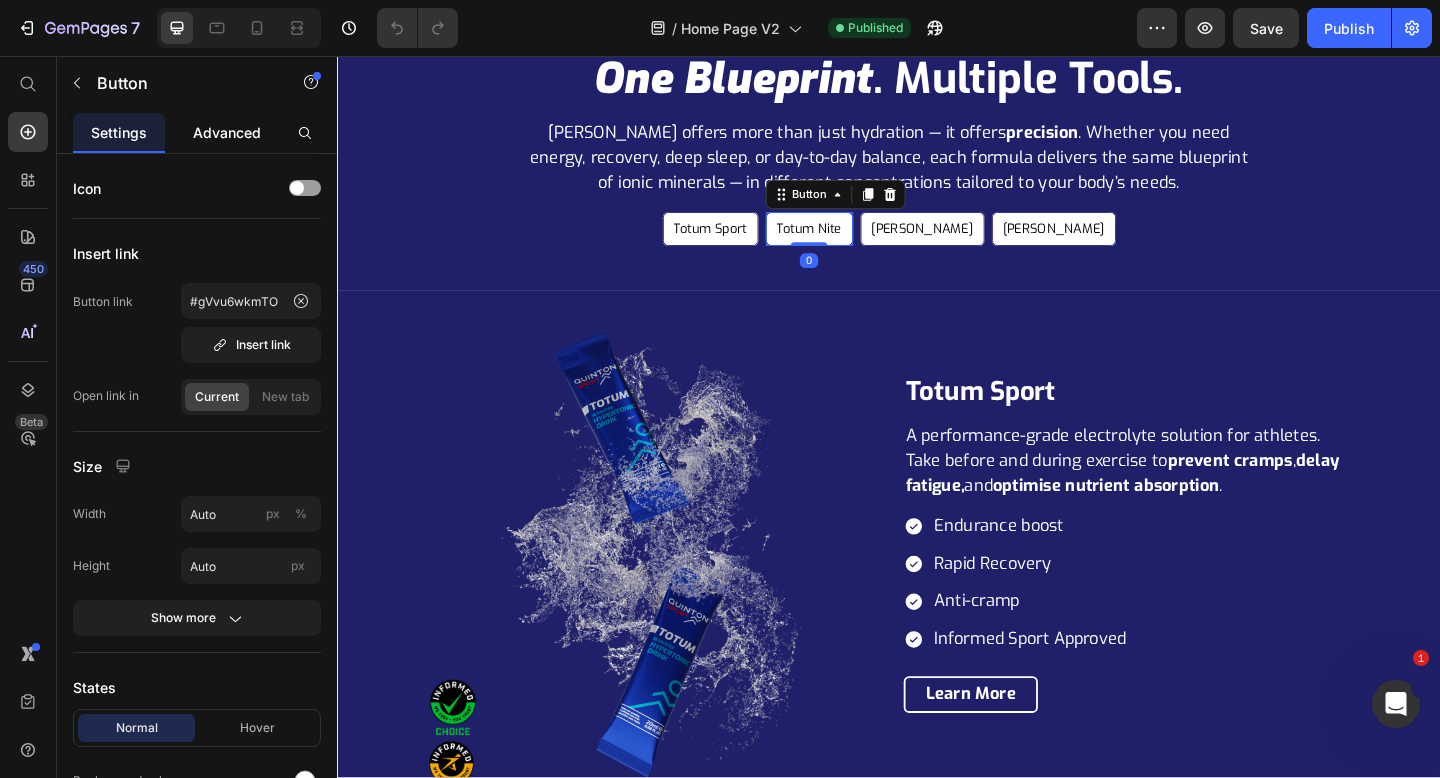 click on "Advanced" at bounding box center (227, 132) 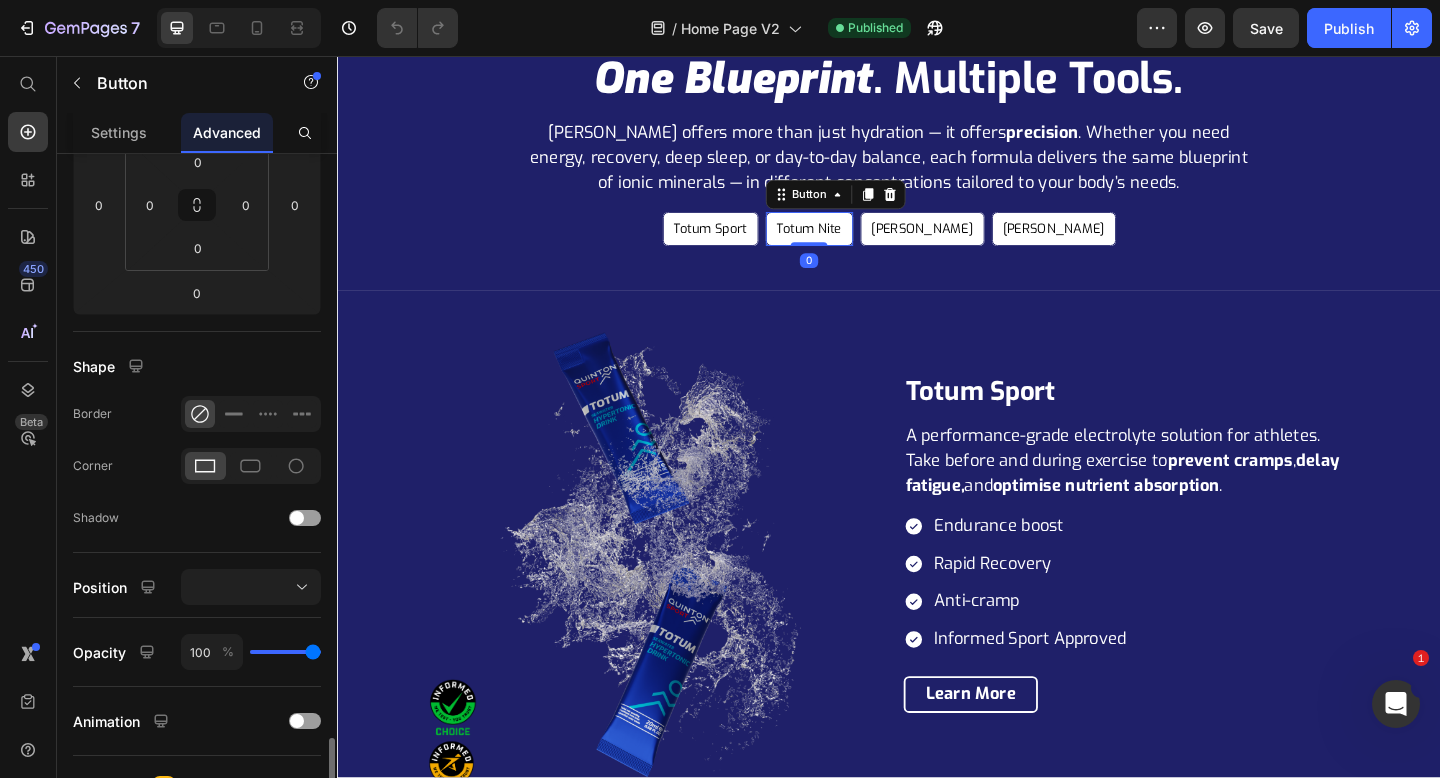 scroll, scrollTop: 588, scrollLeft: 0, axis: vertical 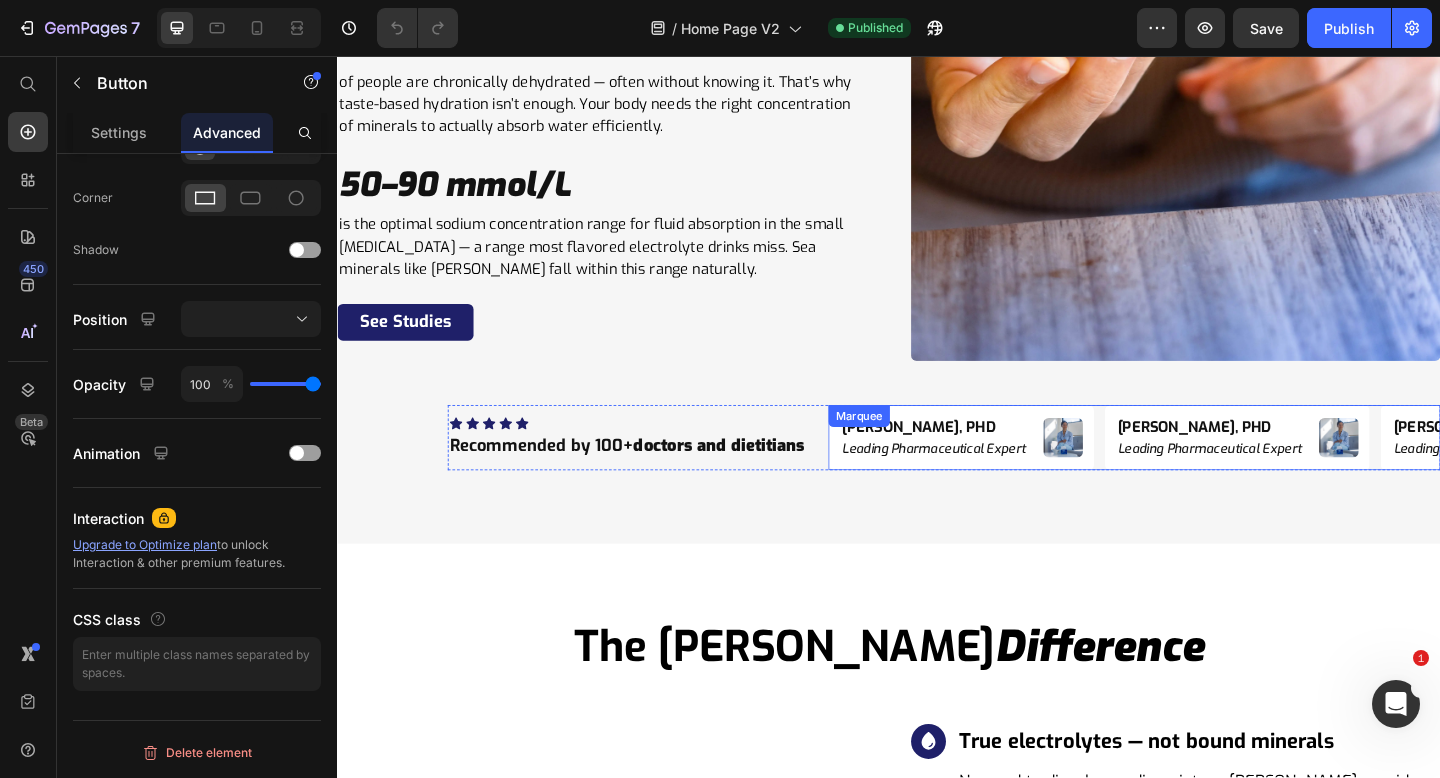 click on "[PERSON_NAME], PHD Heading Leading Pharmaceutical Expert Heading Image Row" at bounding box center (1022, 471) 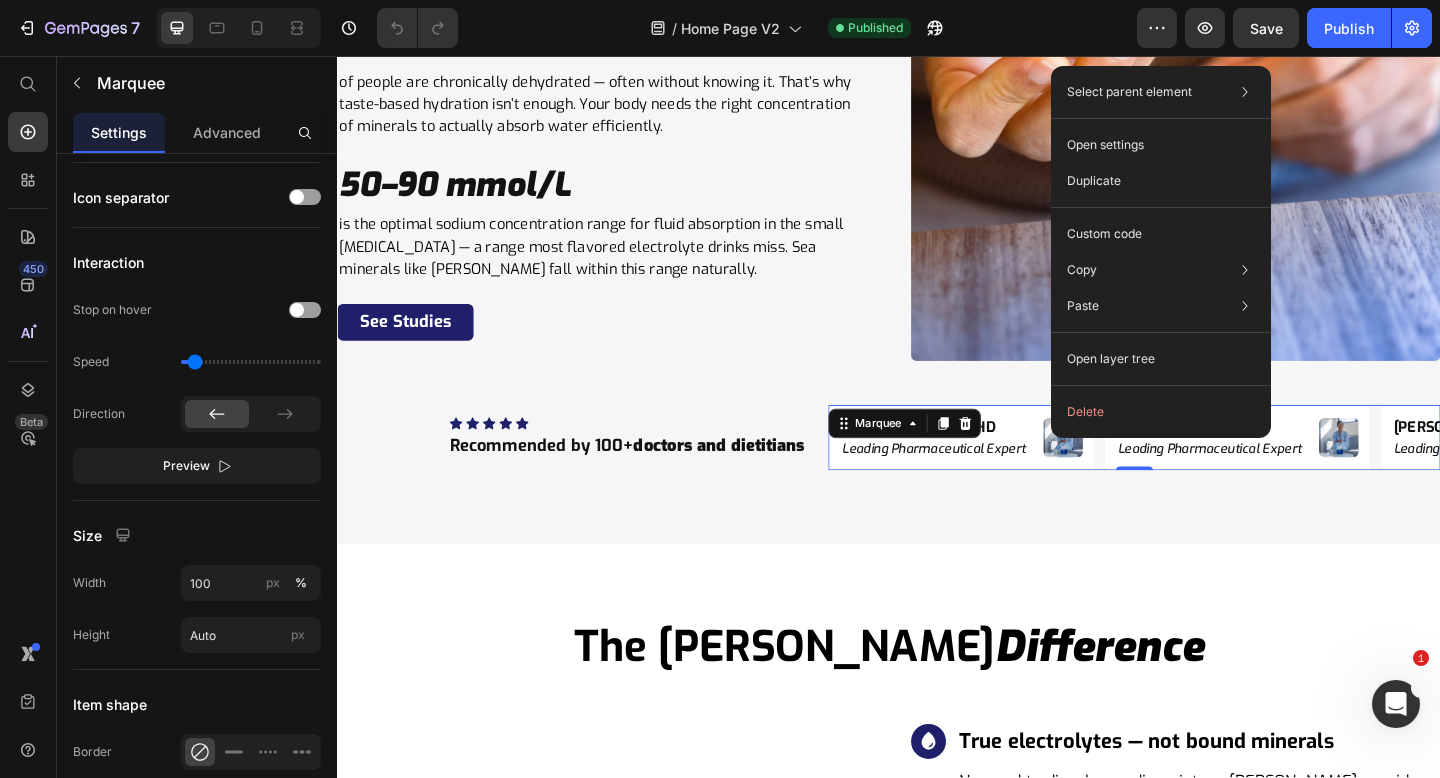 scroll, scrollTop: 0, scrollLeft: 0, axis: both 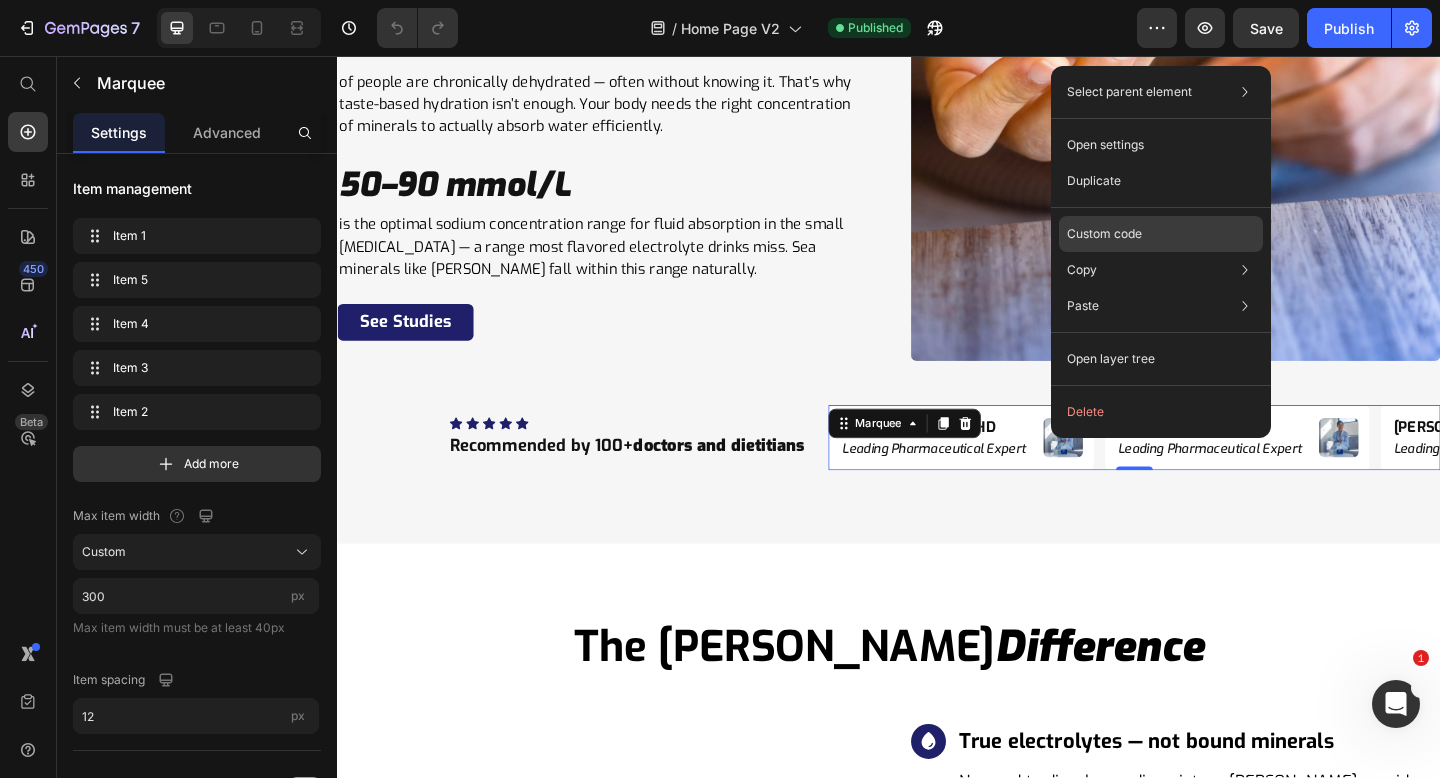 click on "Custom code" 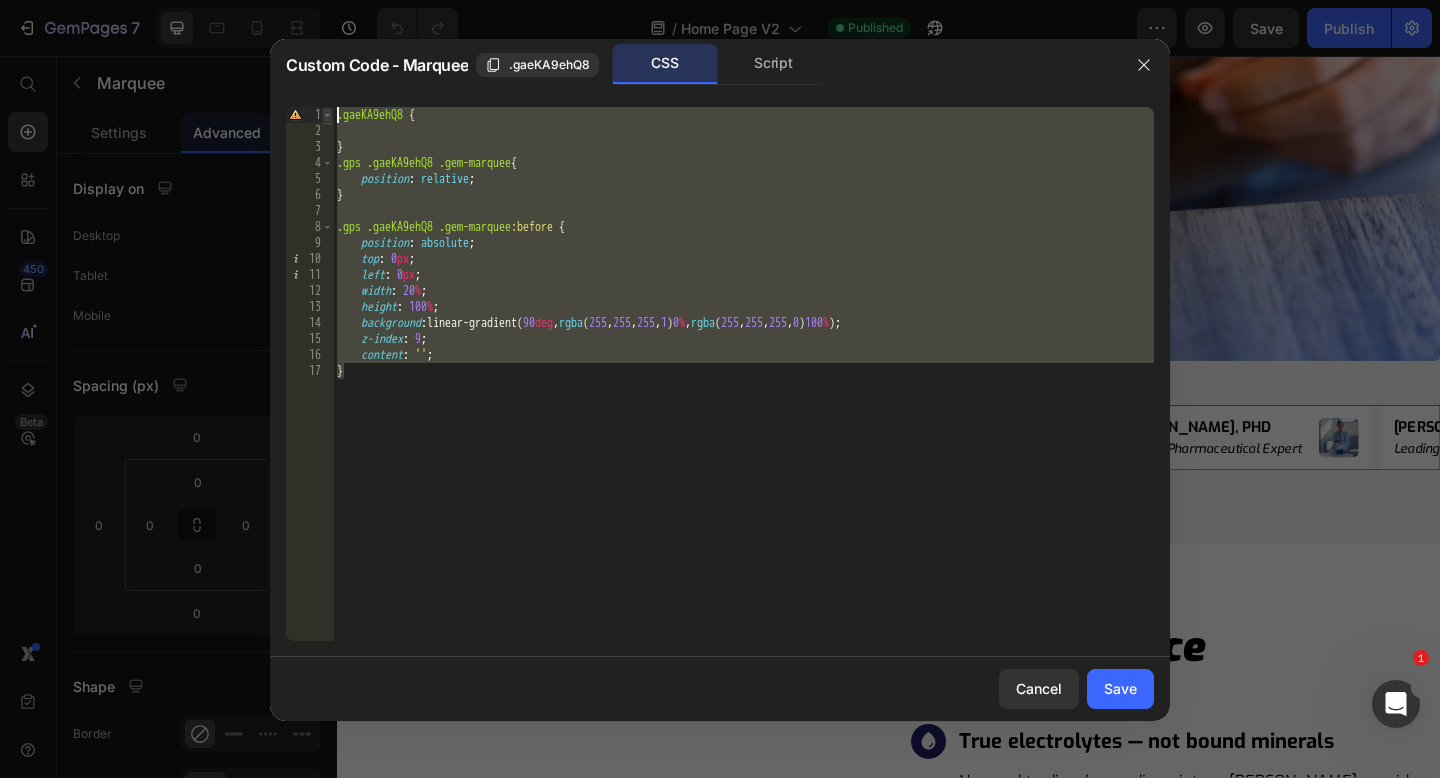 drag, startPoint x: 438, startPoint y: 368, endPoint x: 331, endPoint y: 112, distance: 277.4617 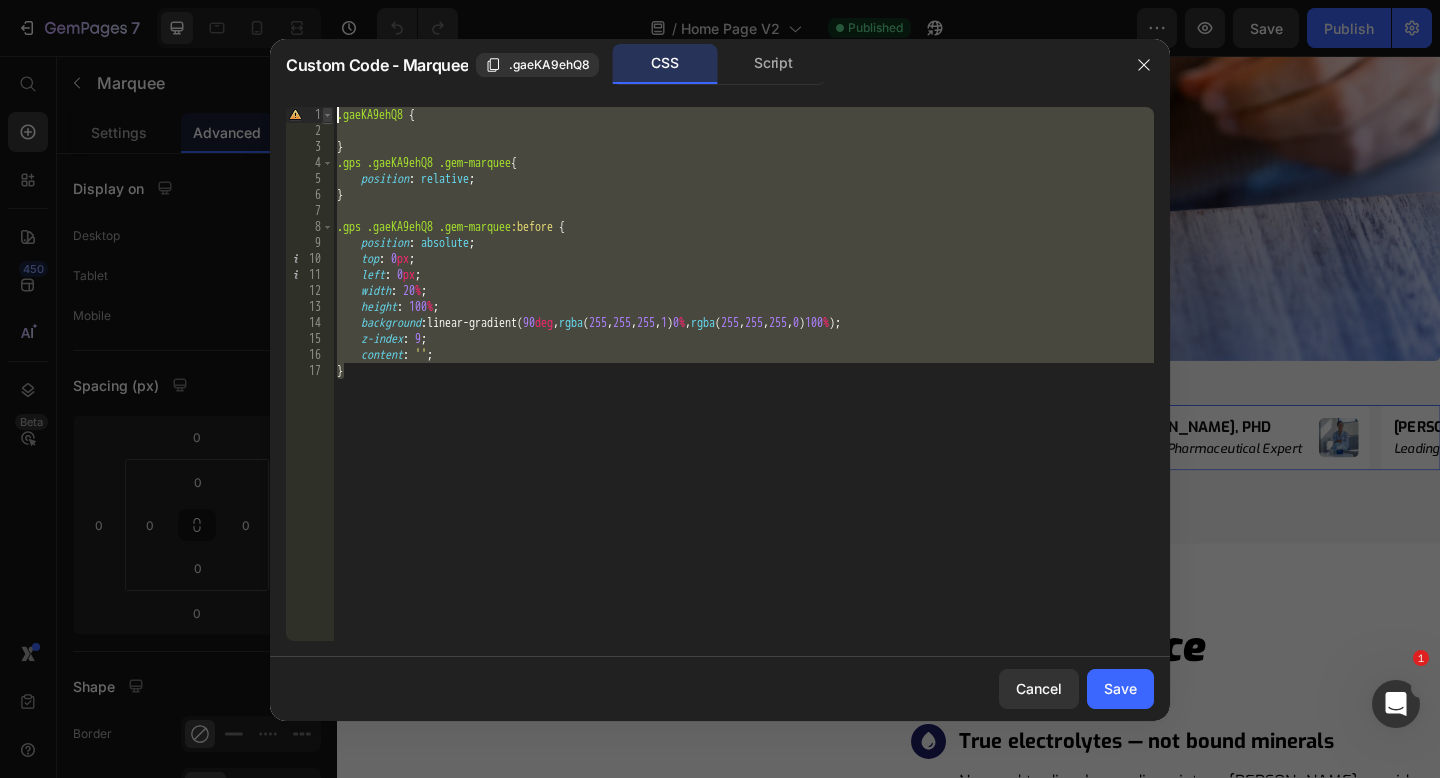 click on "} 1 2 3 4 5 6 7 8 9 10 11 12 13 14 15 16 17 .gaeKA9ehQ8   { } .gps   .gaeKA9ehQ8   .gem-marquee {      position :   relative ; } .gps   .gaeKA9ehQ8   .gem-marquee :before   {      position :   absolute ;      top :   0 px ;      left :   0 px ;      width :   20 % ;      height :   100 % ;      background :  linear-gradient( 90 deg , rgba ( 255 ,  255 ,  255 ,  1 )  0 % ,  rgba ( 255 ,  255 ,  255 ,  0 )  100 % ) ;      z-index :   9 ;      content :   ' ' ; }     הההההההההההההההההההההההההההההההההההההההההההההההההההההההההההההההההההההההההההההההההההההההההההההההההההההההההההההההההההההההההההההההההההההההההההההההההההההההההההההההההההההההההההההההההההההההההההההההההההההההההההההההההההההההההההההההההההההההההההההההההההההההההההההההה" at bounding box center (720, 374) 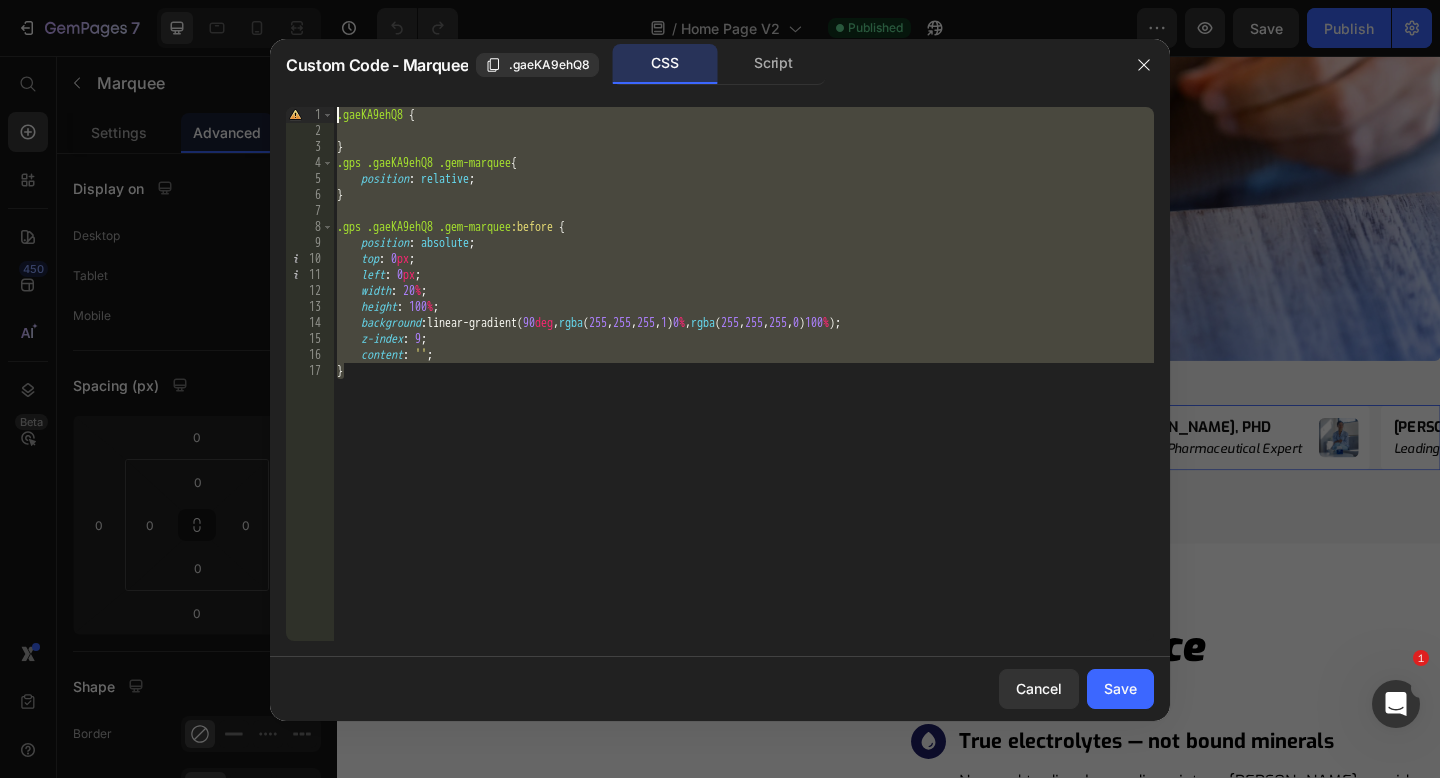 click on ".gaeKA9ehQ8   { } .gps   .gaeKA9ehQ8   .gem-marquee {      position :   relative ; } .gps   .gaeKA9ehQ8   .gem-marquee :before   {      position :   absolute ;      top :   0 px ;      left :   0 px ;      width :   20 % ;      height :   100 % ;      background :  linear-gradient( 90 deg , rgba ( 255 ,  255 ,  255 ,  1 )  0 % ,  rgba ( 255 ,  255 ,  255 ,  0 )  100 % ) ;      z-index :   9 ;      content :   ' ' ; }" at bounding box center [743, 374] 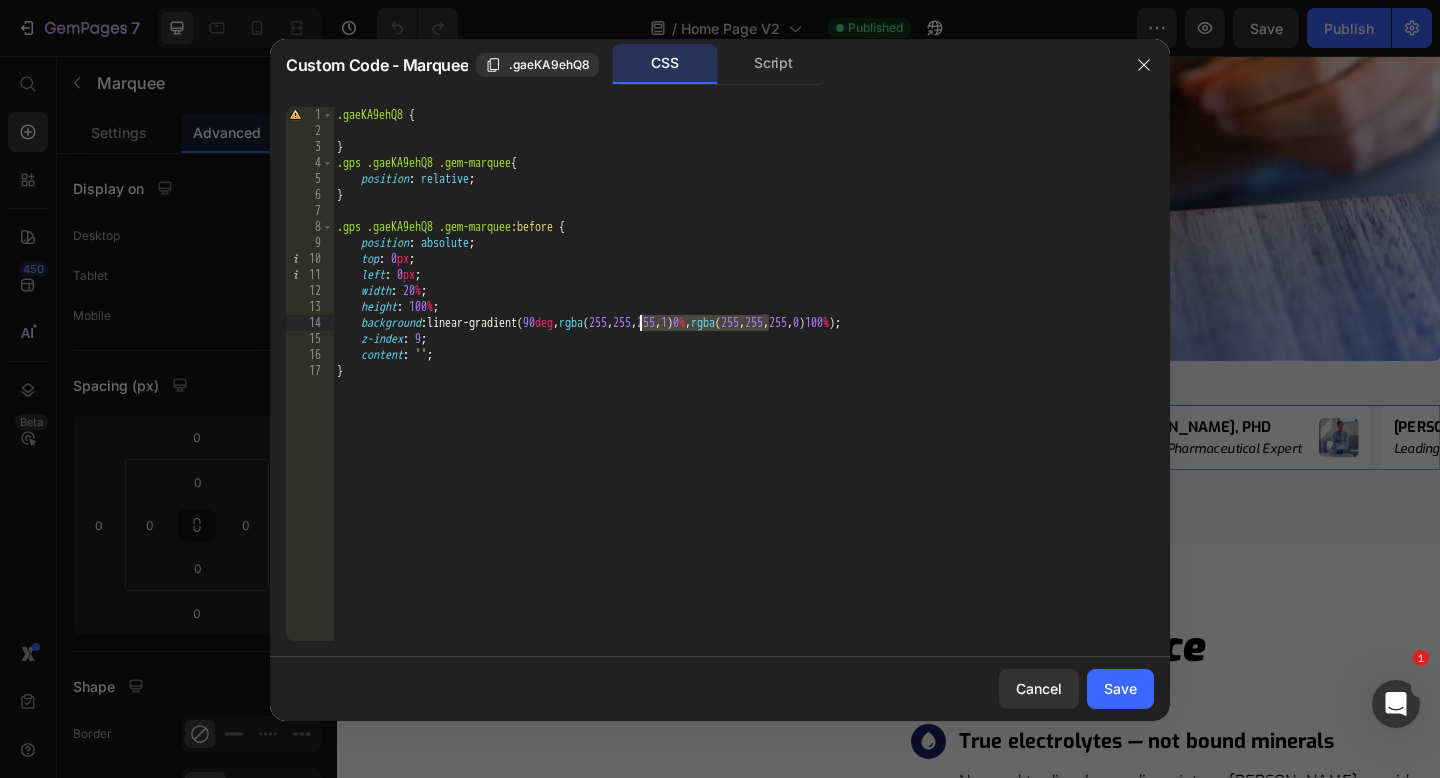 drag, startPoint x: 769, startPoint y: 321, endPoint x: 637, endPoint y: 322, distance: 132.00378 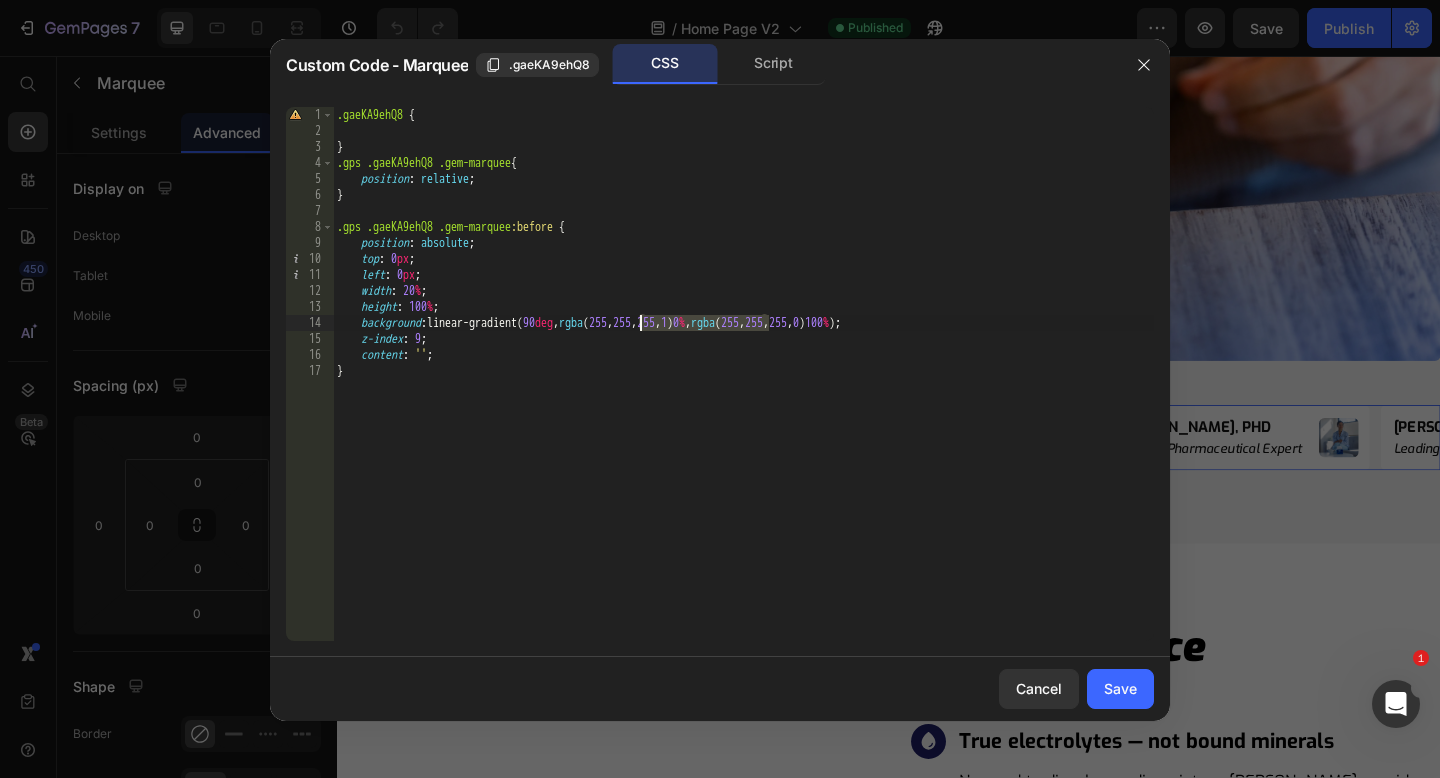 click on ".gaeKA9ehQ8   { } .gps   .gaeKA9ehQ8   .gem-marquee {      position :   relative ; } .gps   .gaeKA9ehQ8   .gem-marquee :before   {      position :   absolute ;      top :   0 px ;      left :   0 px ;      width :   20 % ;      height :   100 % ;      background :  linear-gradient( 90 deg , rgba ( 255 ,  255 ,  255 ,  1 )  0 % ,  rgba ( 255 ,  255 ,  255 ,  0 )  100 % ) ;      z-index :   9 ;      content :   ' ' ; }" at bounding box center (743, 390) 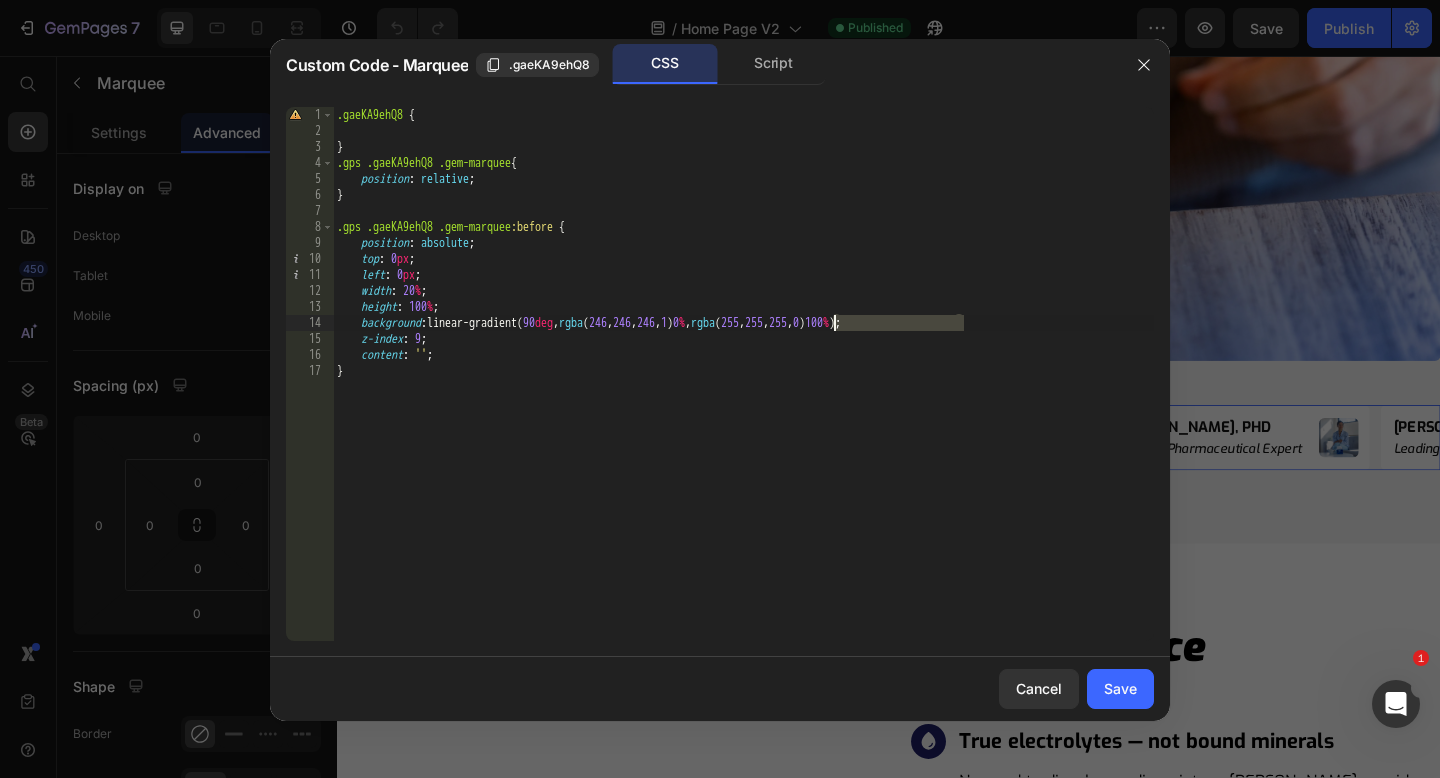 drag, startPoint x: 964, startPoint y: 322, endPoint x: 849, endPoint y: 322, distance: 115 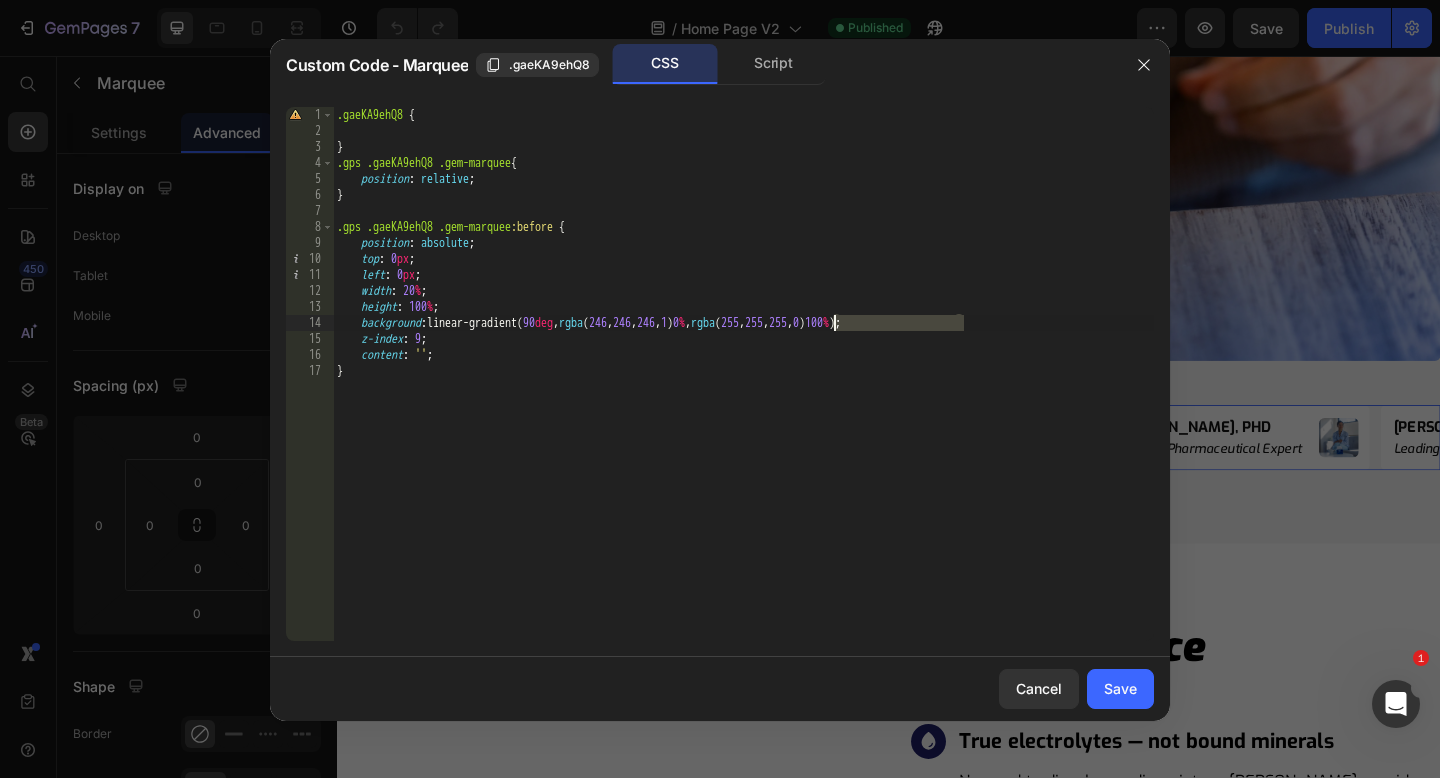 click on ".gaeKA9ehQ8   { } .gps   .gaeKA9ehQ8   .gem-marquee {      position :   relative ; } .gps   .gaeKA9ehQ8   .gem-marquee :before   {      position :   absolute ;      top :   0 px ;      left :   0 px ;      width :   20 % ;      height :   100 % ;      background :  linear-gradient( 90 deg , rgba ( 246 ,  246 ,  246 ,  1 )  0 % ,  rgba ( 255 ,  255 ,  255 ,  0 )  100 % ) ;      z-index :   9 ;      content :   ' ' ; }" at bounding box center (743, 390) 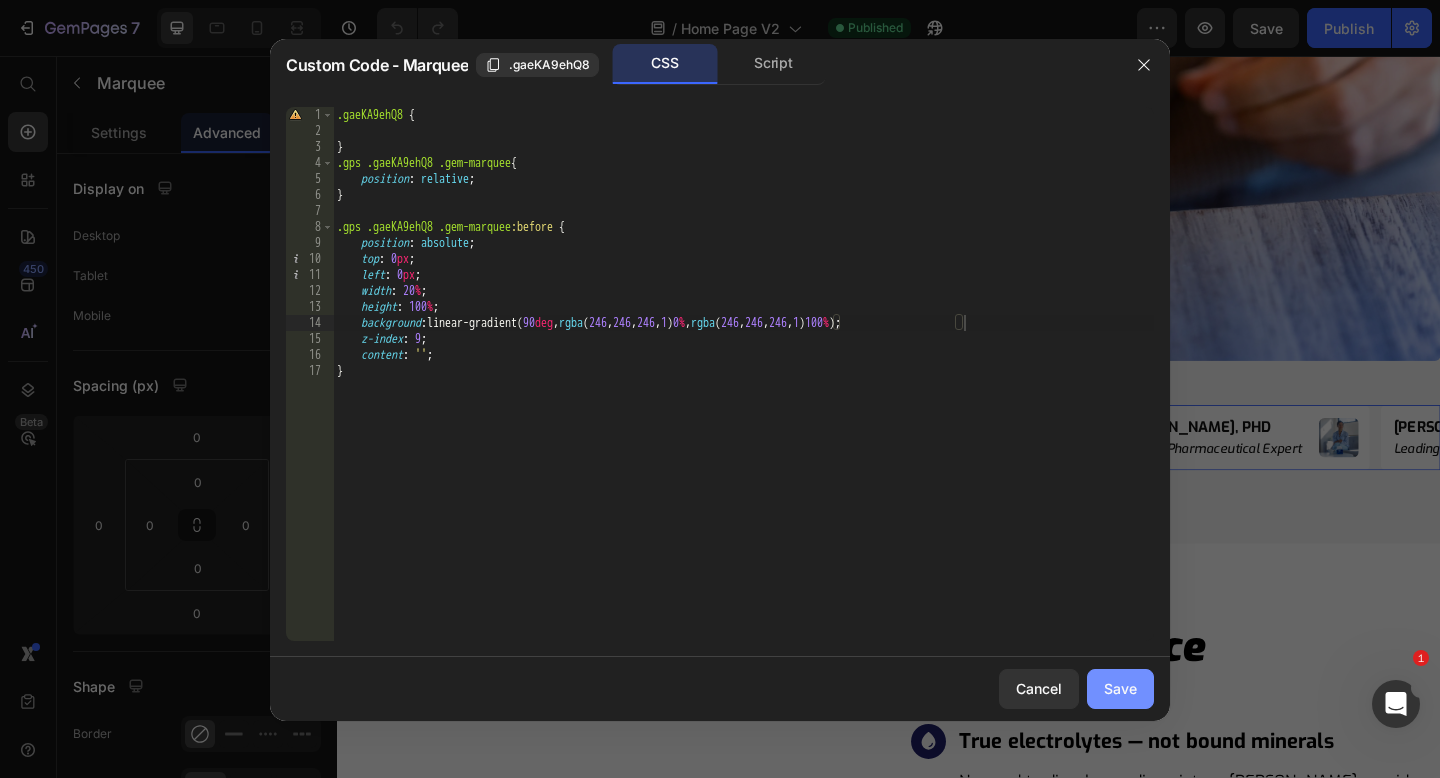 click on "Save" at bounding box center (1120, 688) 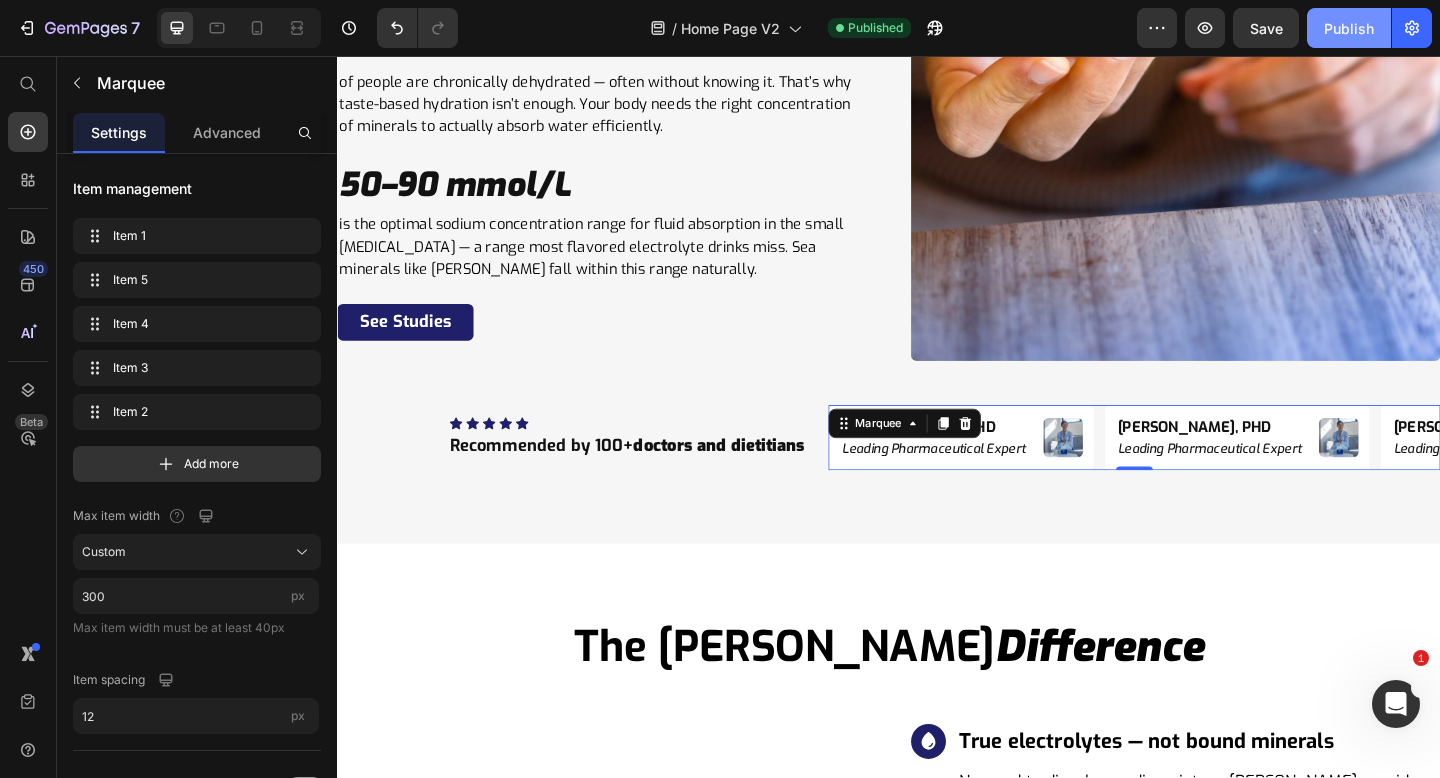 click on "Publish" at bounding box center [1349, 28] 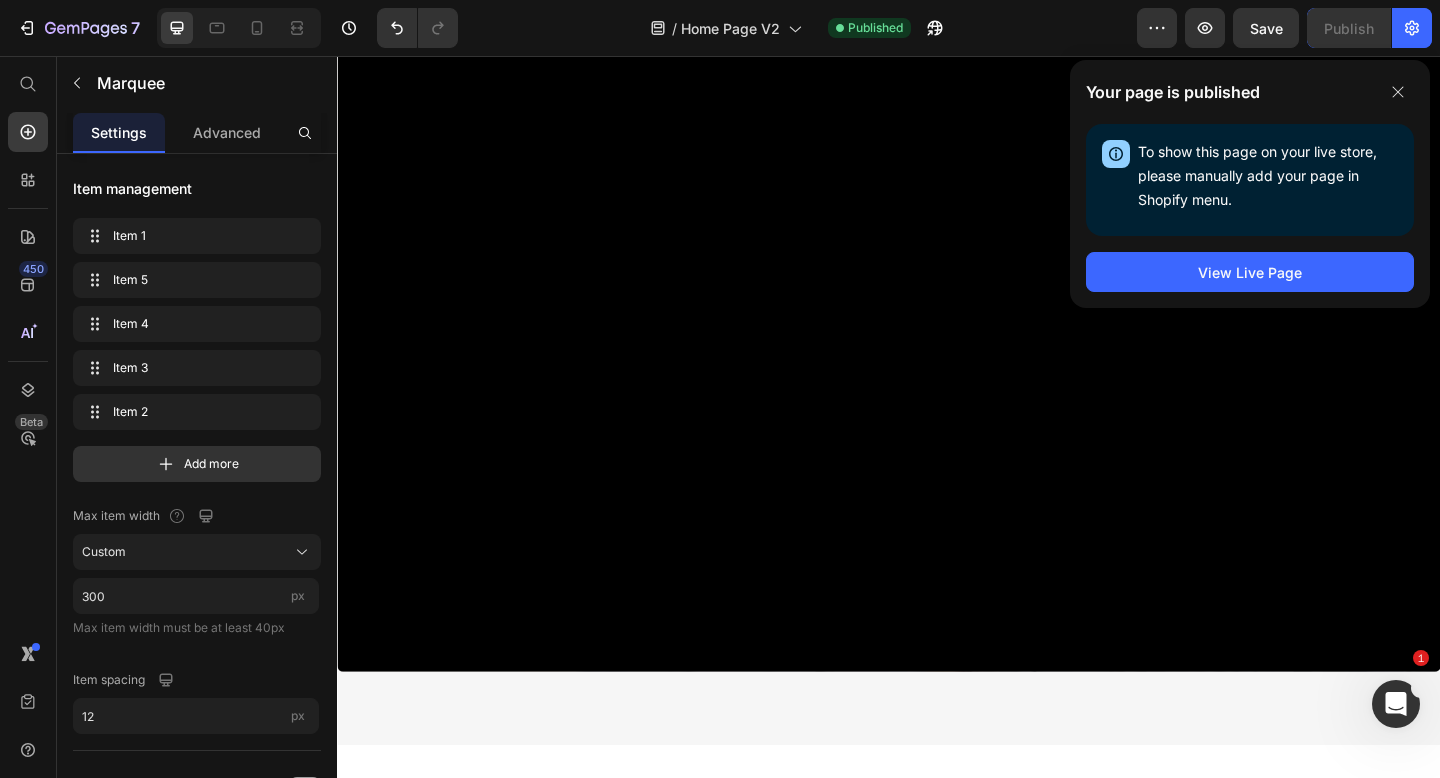 scroll, scrollTop: 9444, scrollLeft: 0, axis: vertical 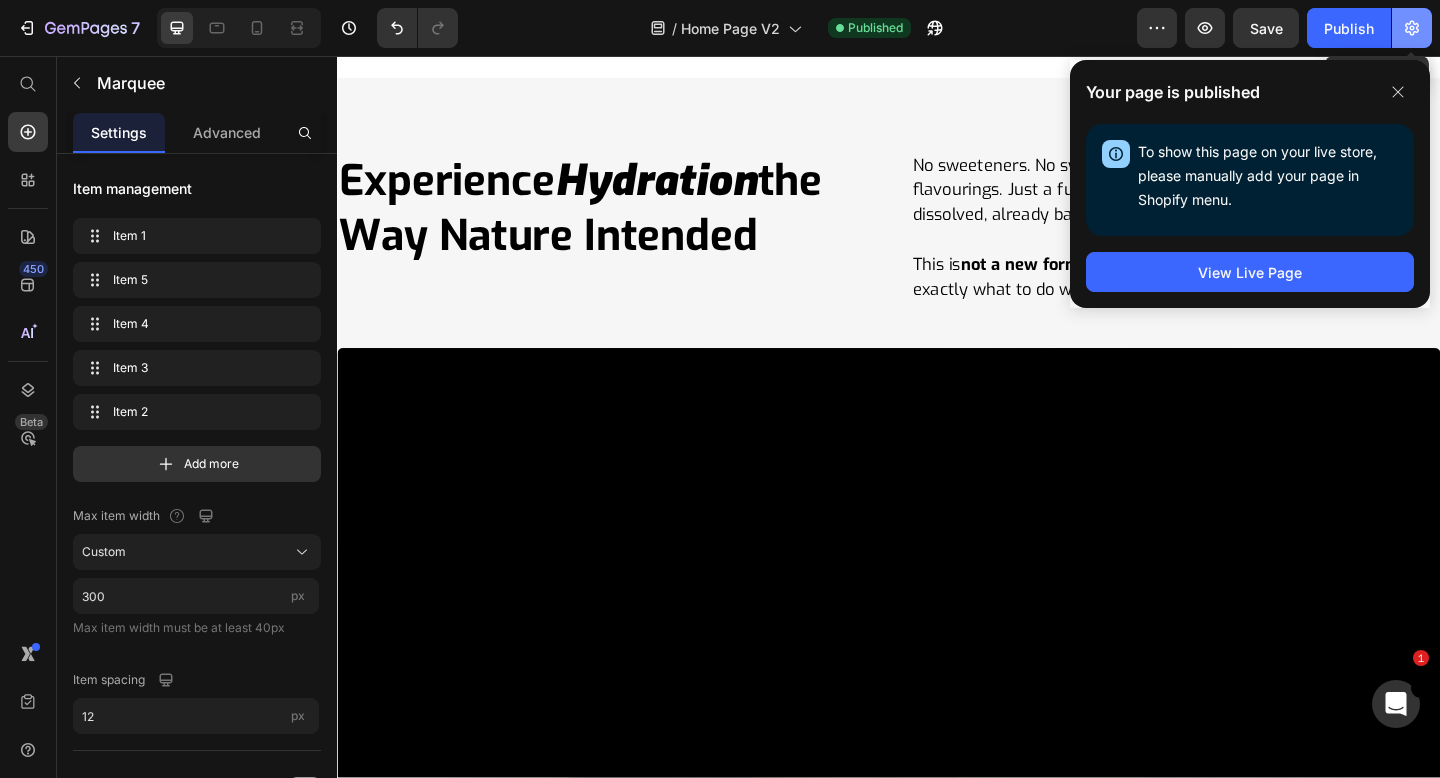 click 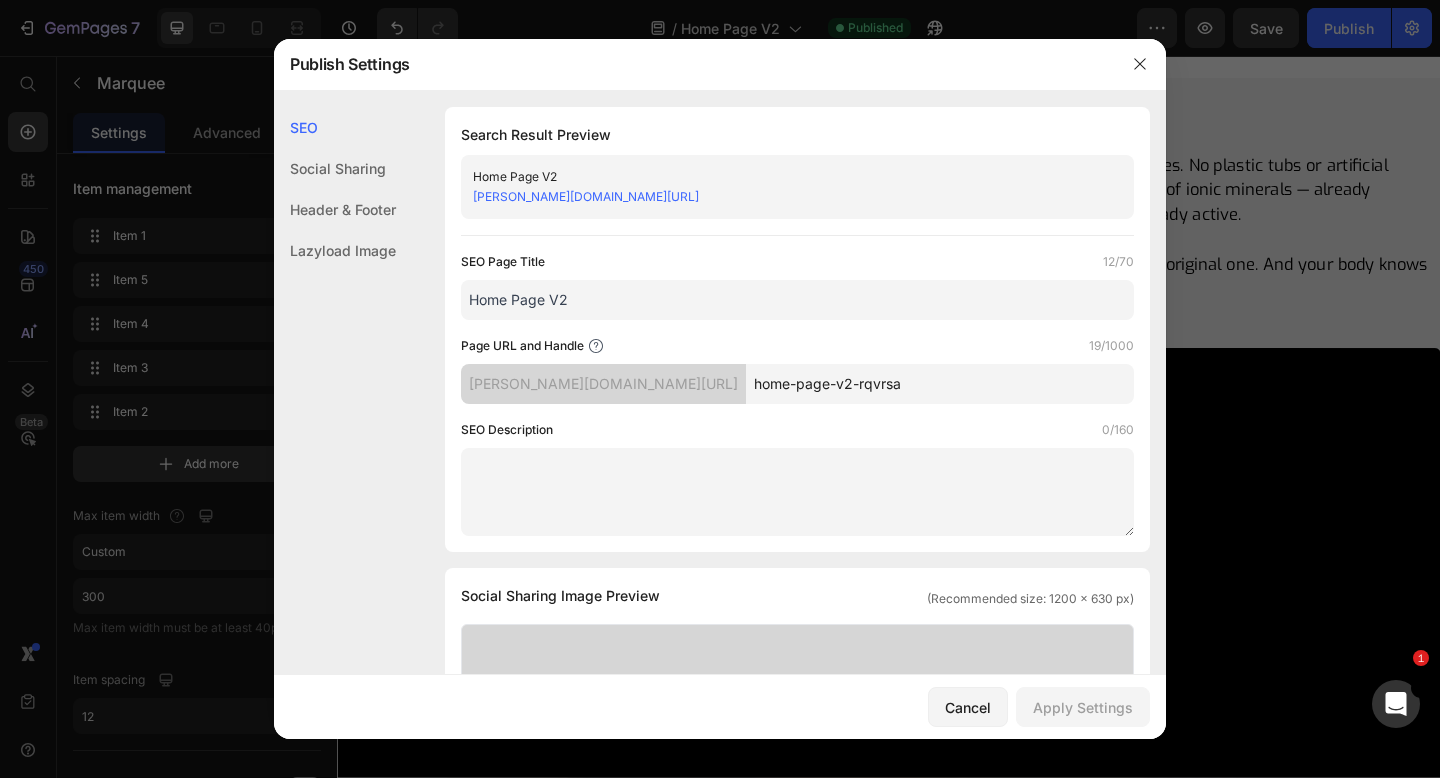 click on "home-page-v2-rqvrsa" at bounding box center (940, 384) 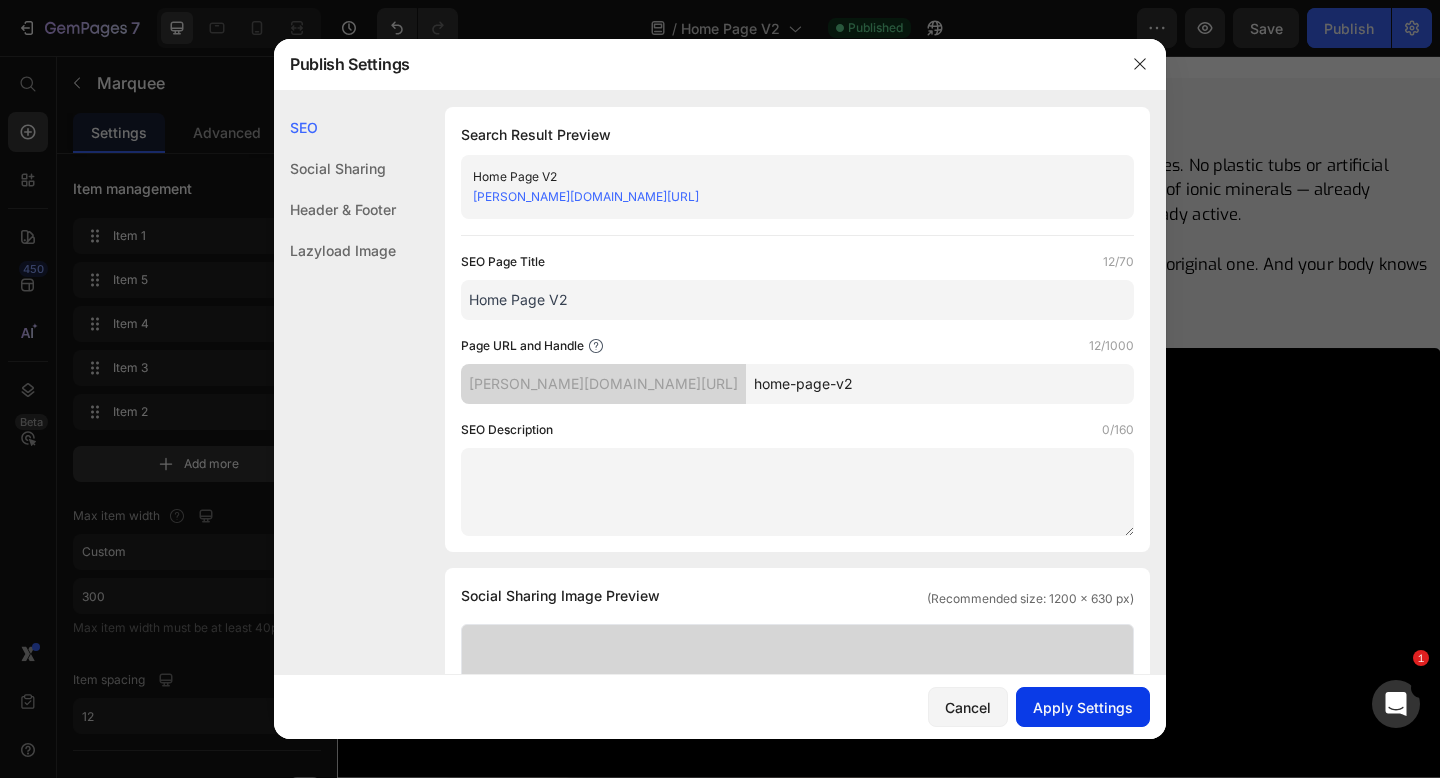 type on "home-page-v2" 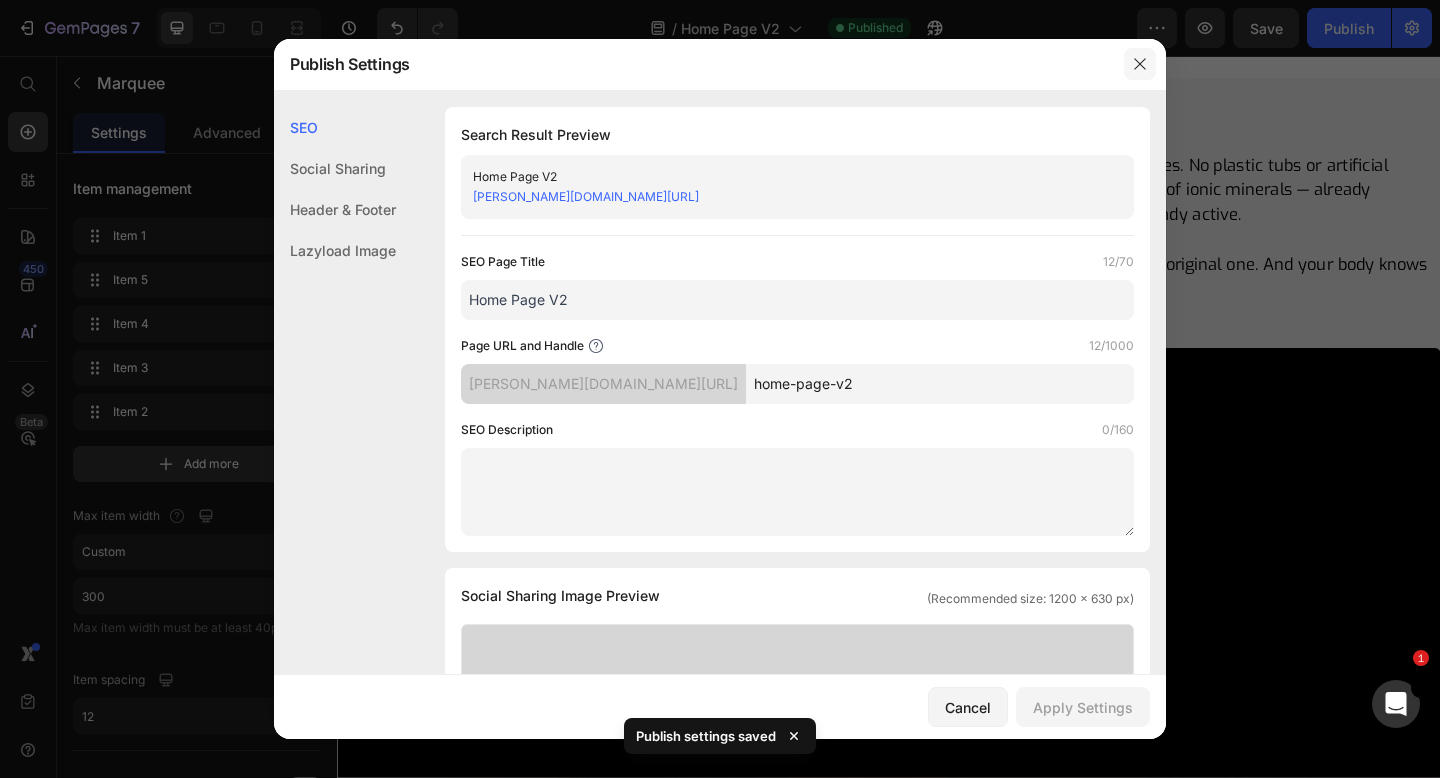 click 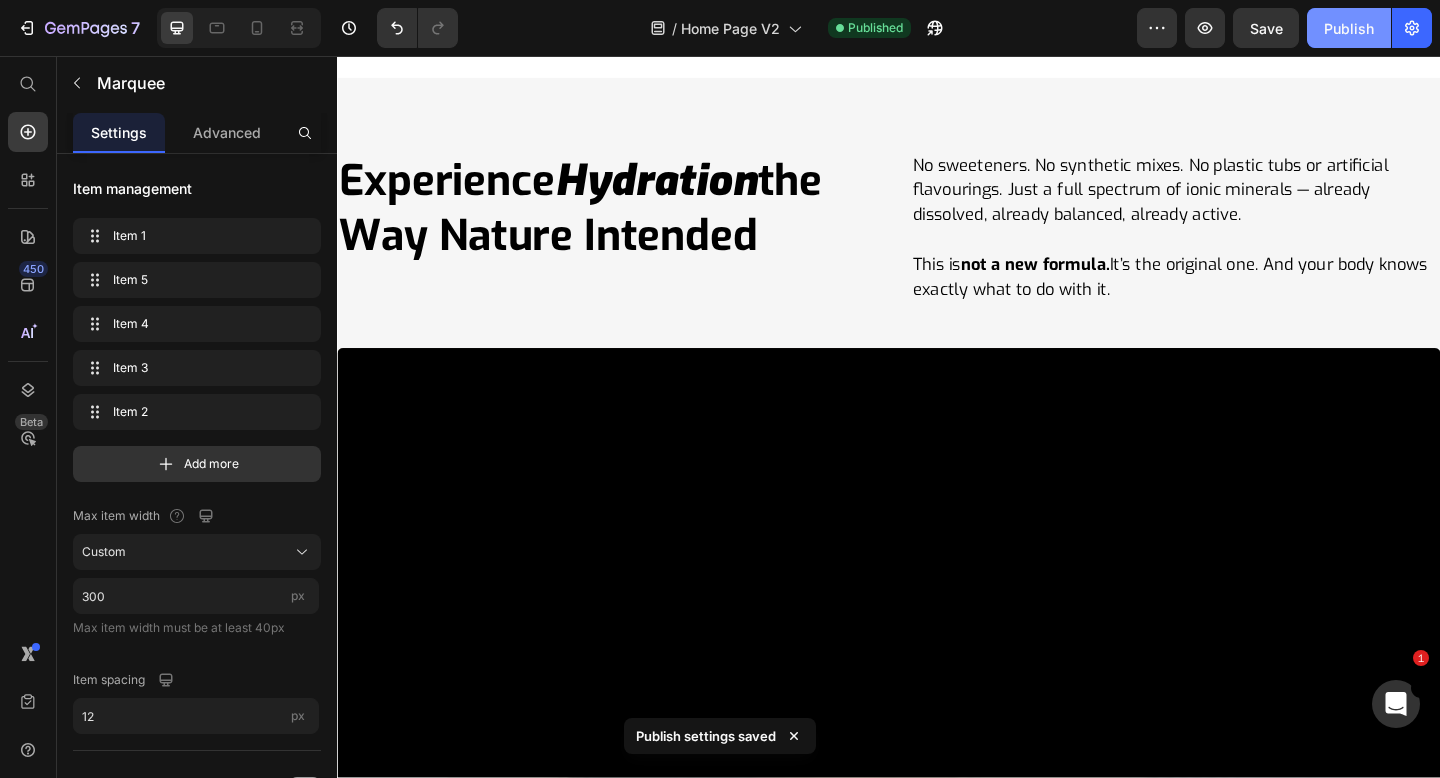 click on "Publish" at bounding box center [1349, 28] 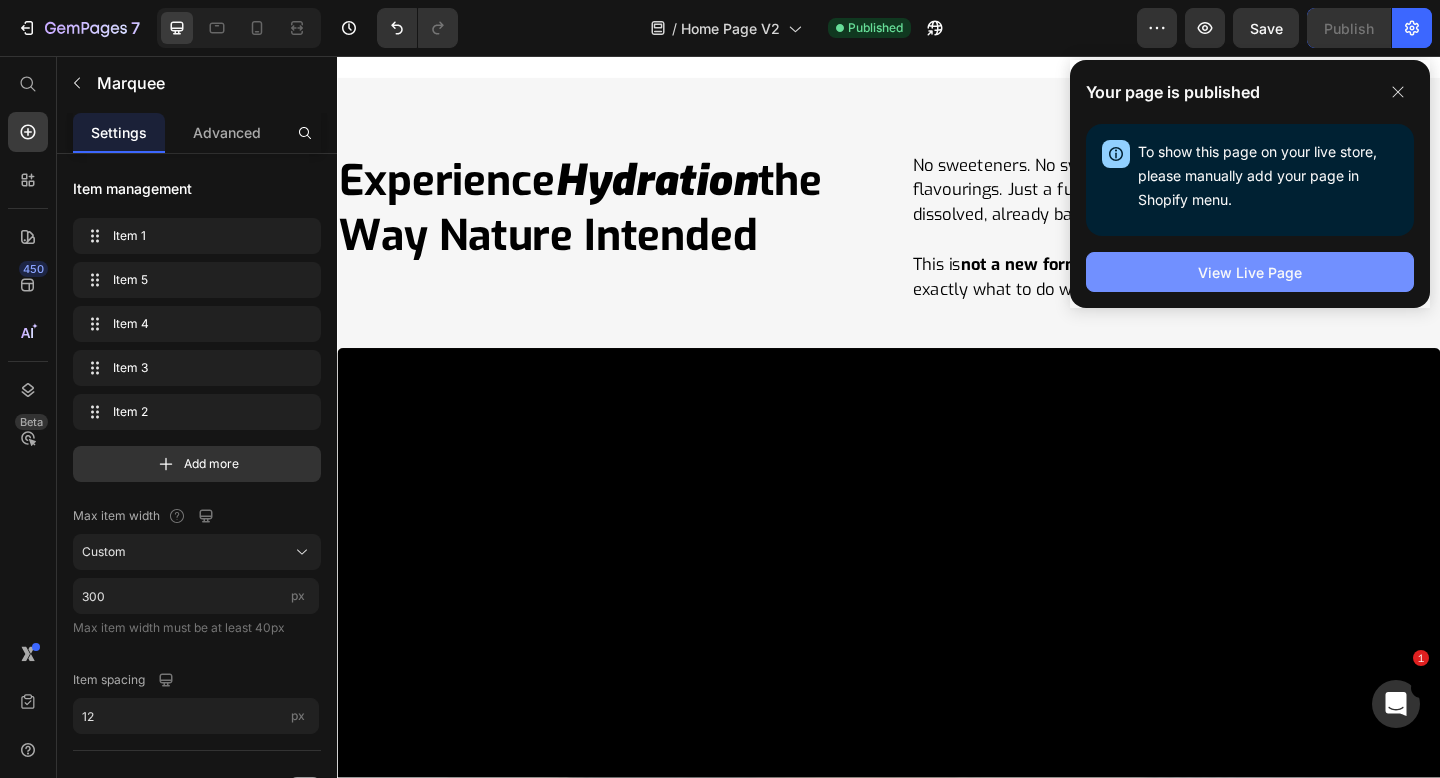 click on "View Live Page" at bounding box center [1250, 272] 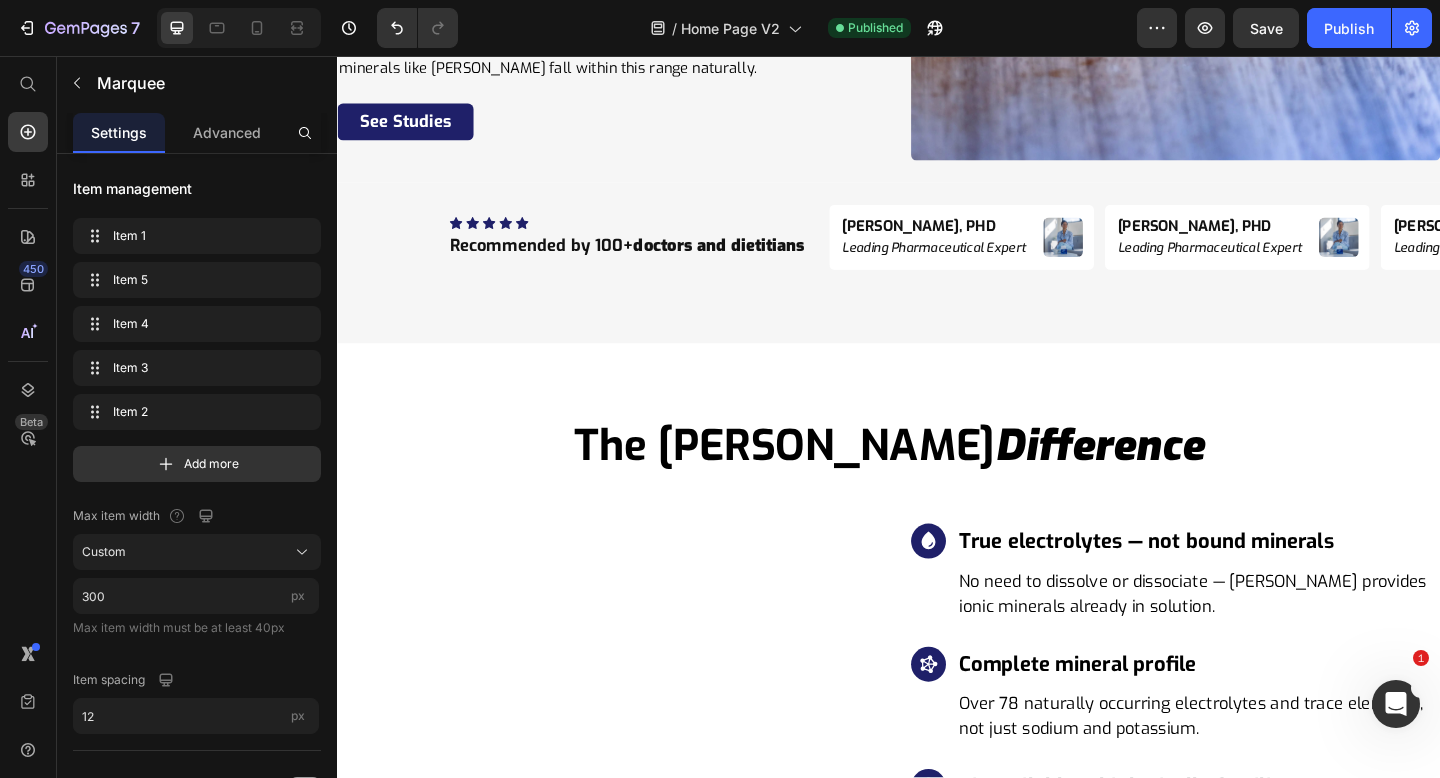 scroll, scrollTop: 7678, scrollLeft: 0, axis: vertical 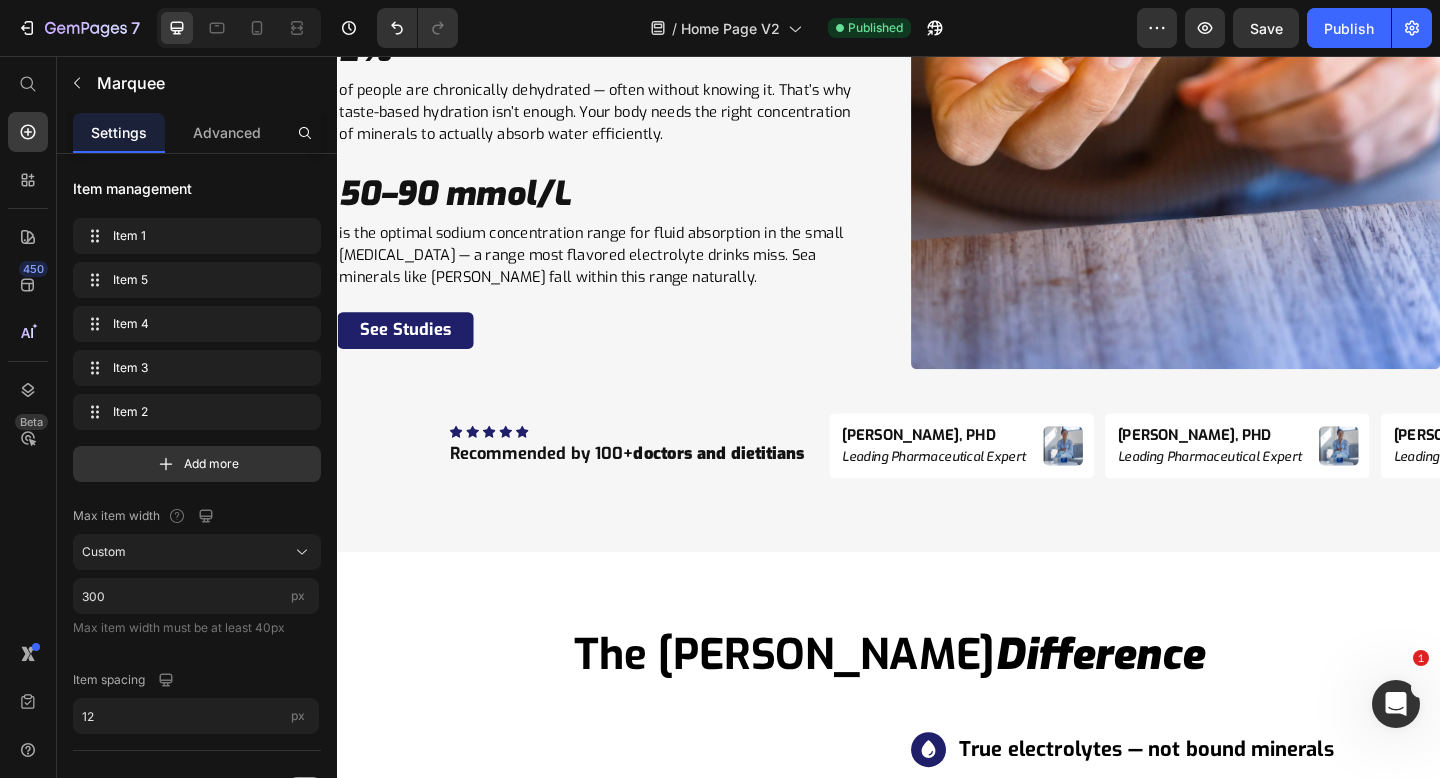 click on "[PERSON_NAME], PHD Heading Leading Pharmaceutical Expert Heading Image Row" at bounding box center [1022, 480] 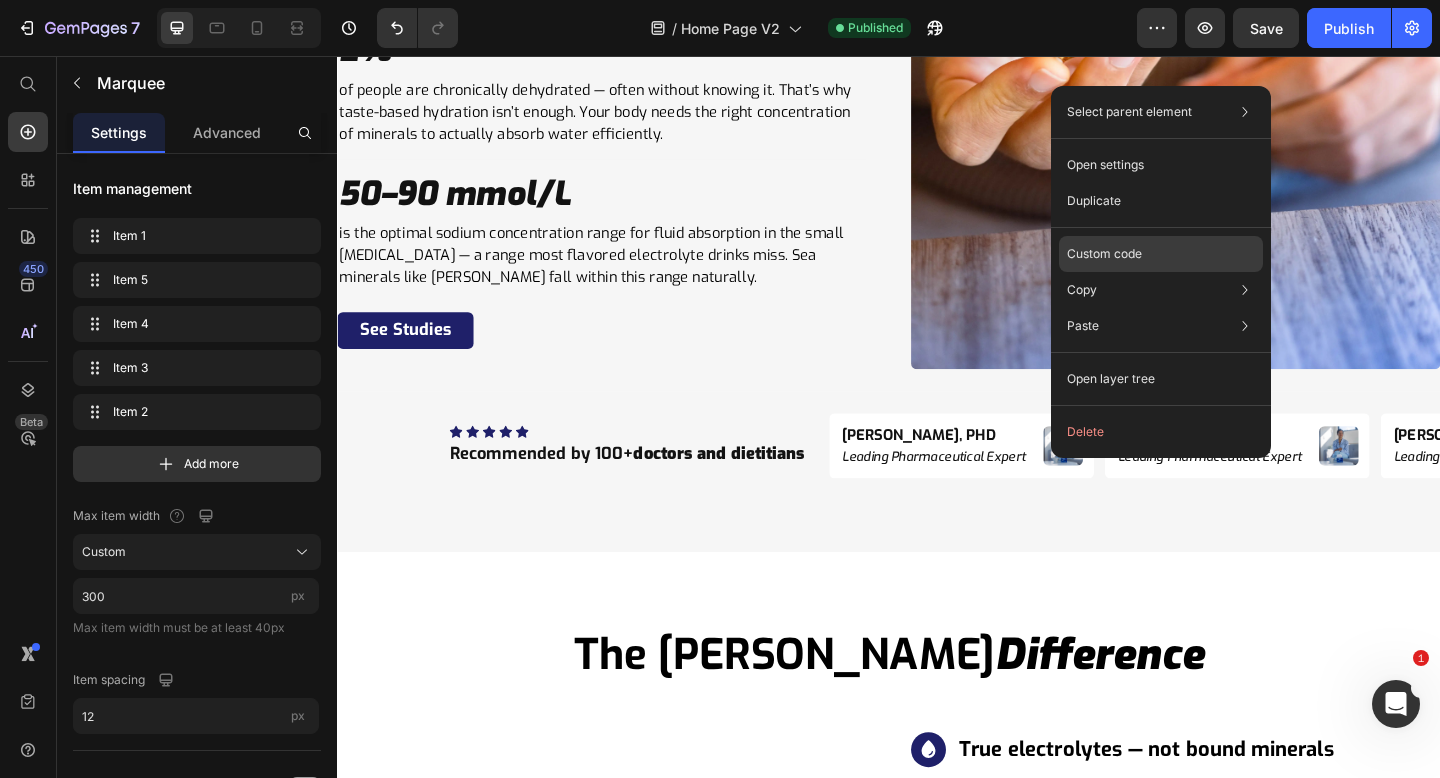 click on "Custom code" at bounding box center [1104, 254] 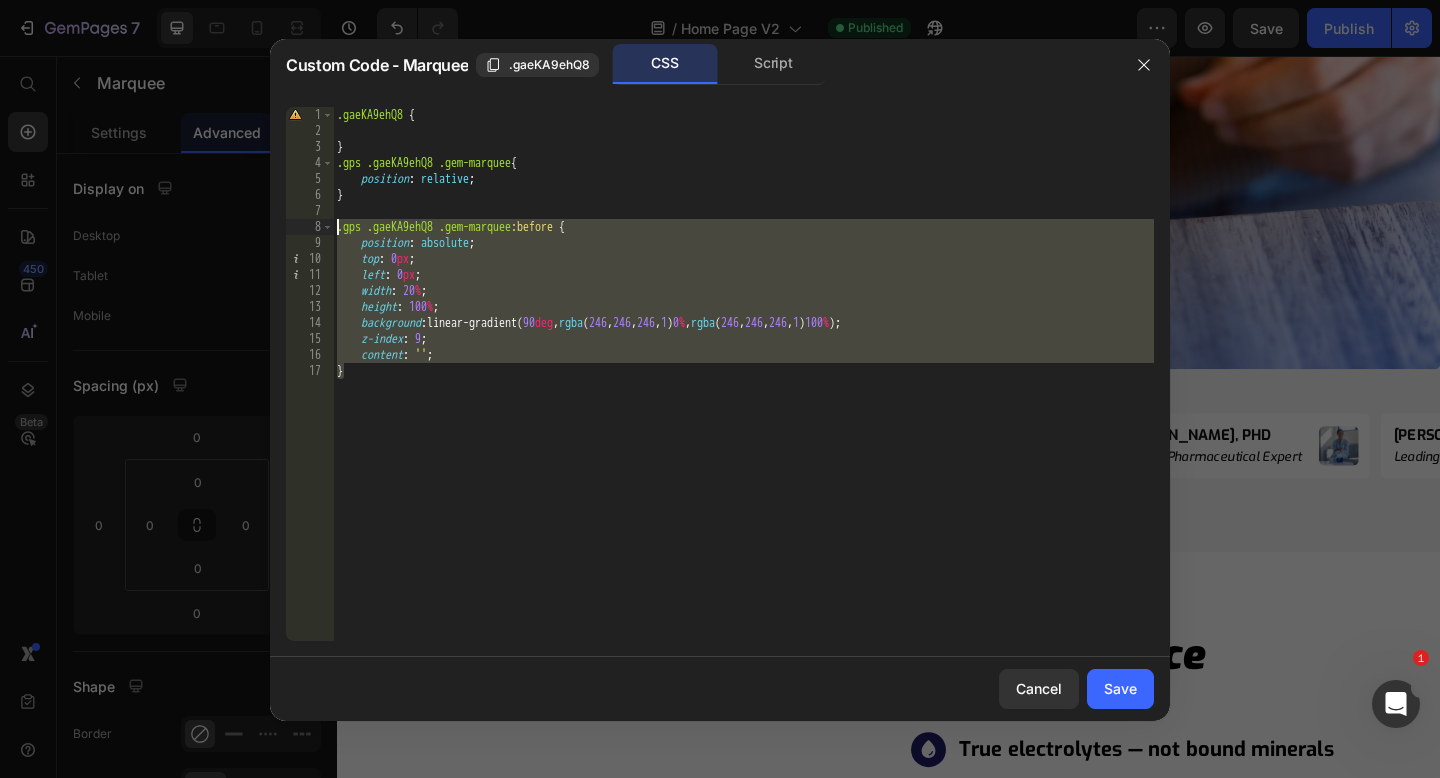 drag, startPoint x: 374, startPoint y: 376, endPoint x: 336, endPoint y: 232, distance: 148.92952 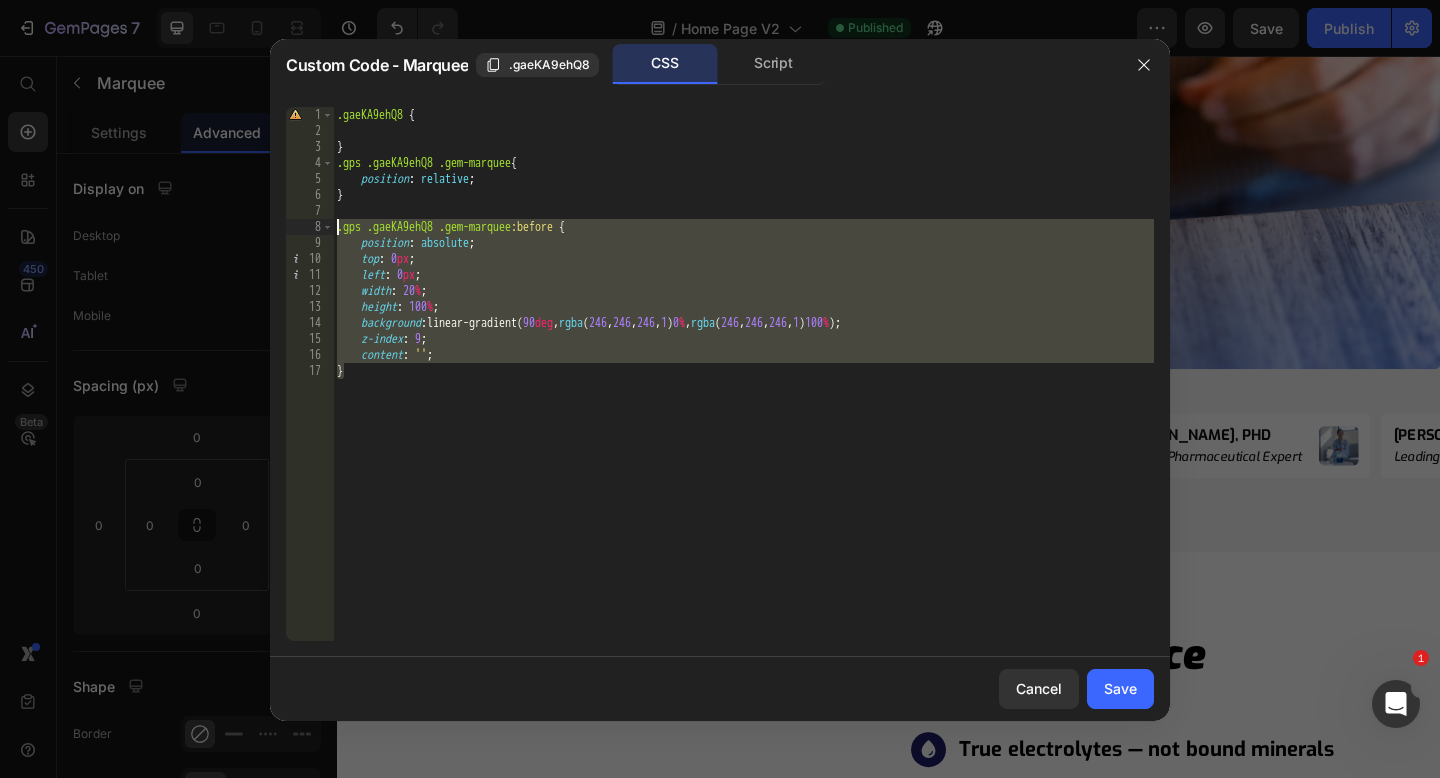 click on ".gaeKA9ehQ8   { } .gps   .gaeKA9ehQ8   .gem-marquee {      position :   relative ; } .gps   .gaeKA9ehQ8   .gem-marquee :before   {      position :   absolute ;      top :   0 px ;      left :   0 px ;      width :   20 % ;      height :   100 % ;      background :  linear-gradient( 90 deg , rgba ( 246 ,  246 ,  246 ,  1 )  0 % ,  rgba ( 246 ,  246 ,  246 ,  1 )  100 % ) ;      z-index :   9 ;      content :   ' ' ; }" at bounding box center (743, 390) 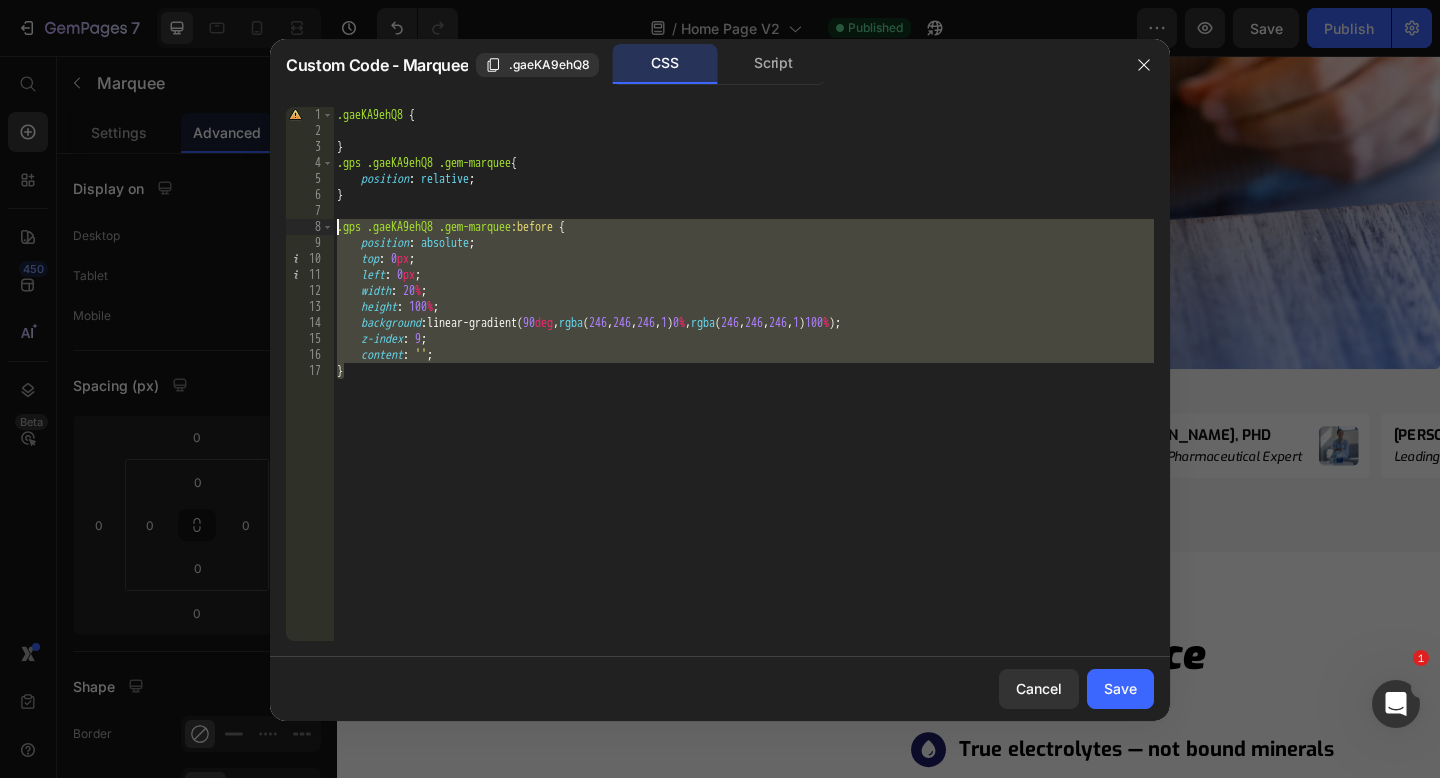 paste on "}" 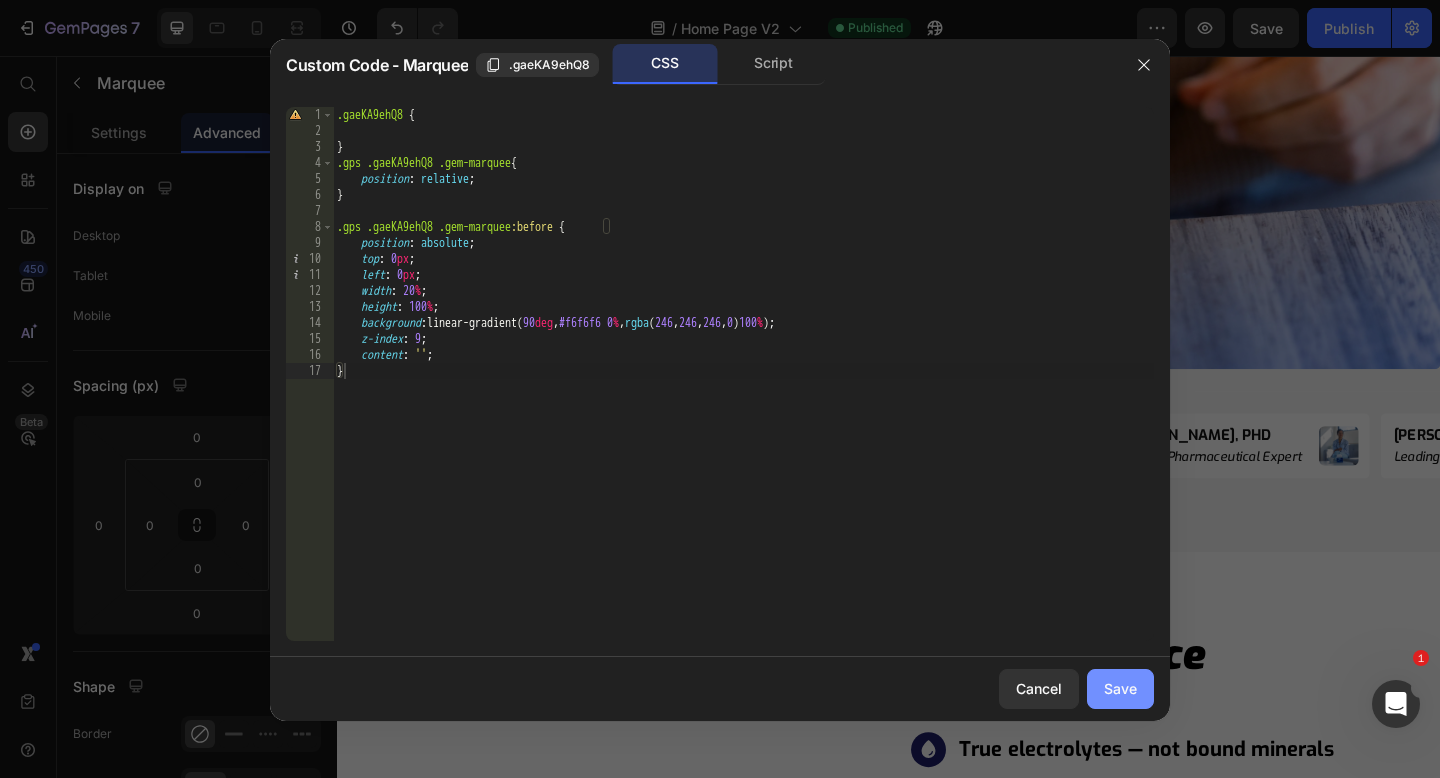 drag, startPoint x: 1115, startPoint y: 691, endPoint x: 958, endPoint y: 526, distance: 227.75865 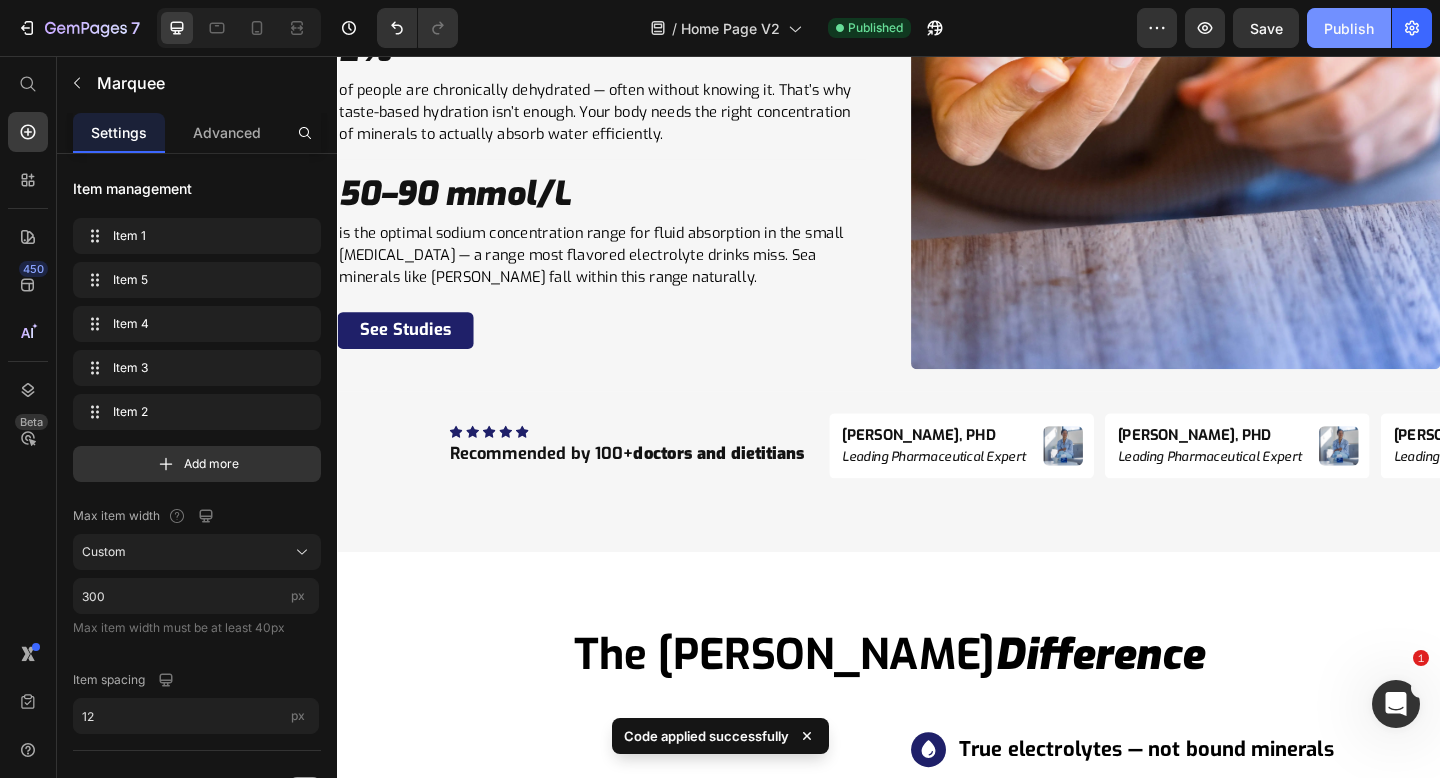 click on "Publish" at bounding box center [1349, 28] 